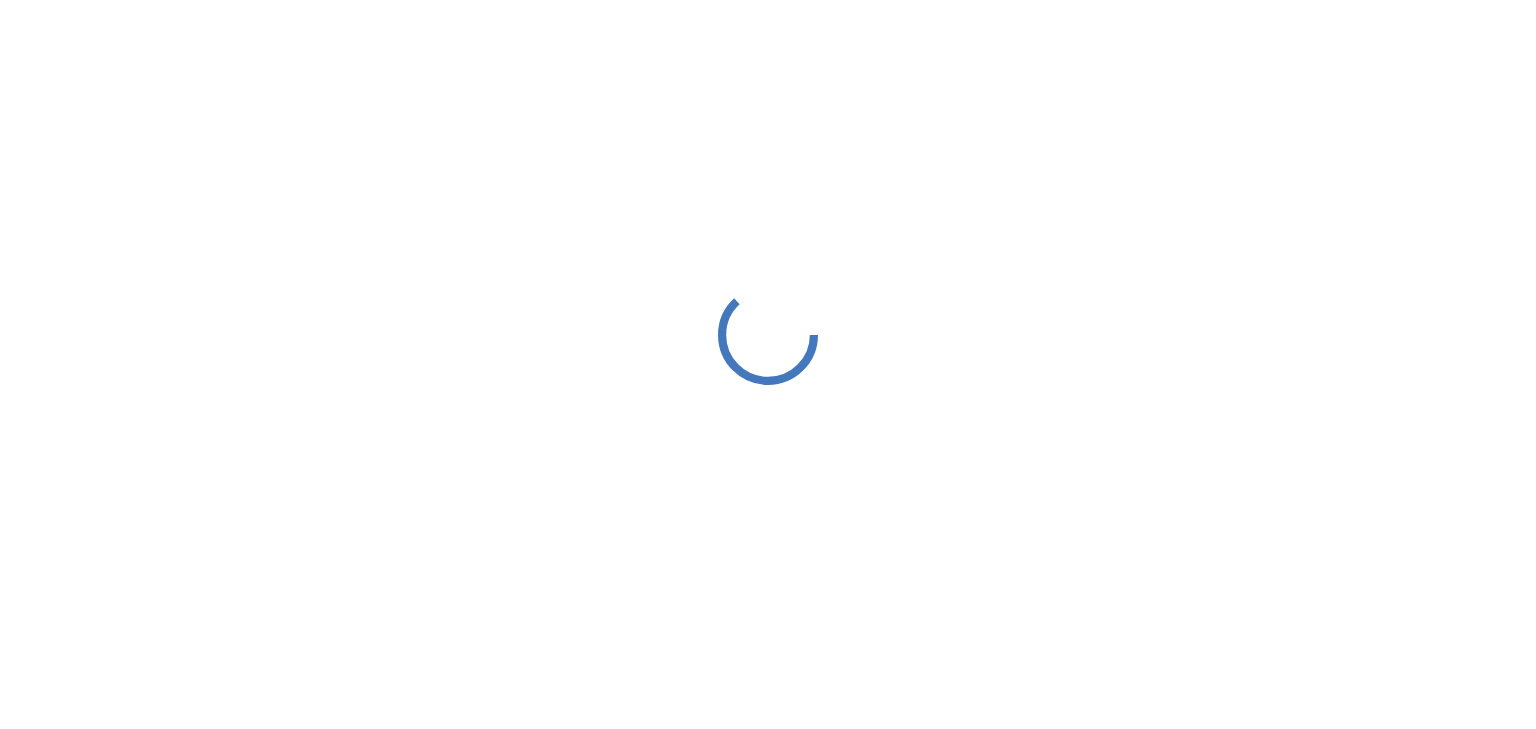 scroll, scrollTop: 0, scrollLeft: 0, axis: both 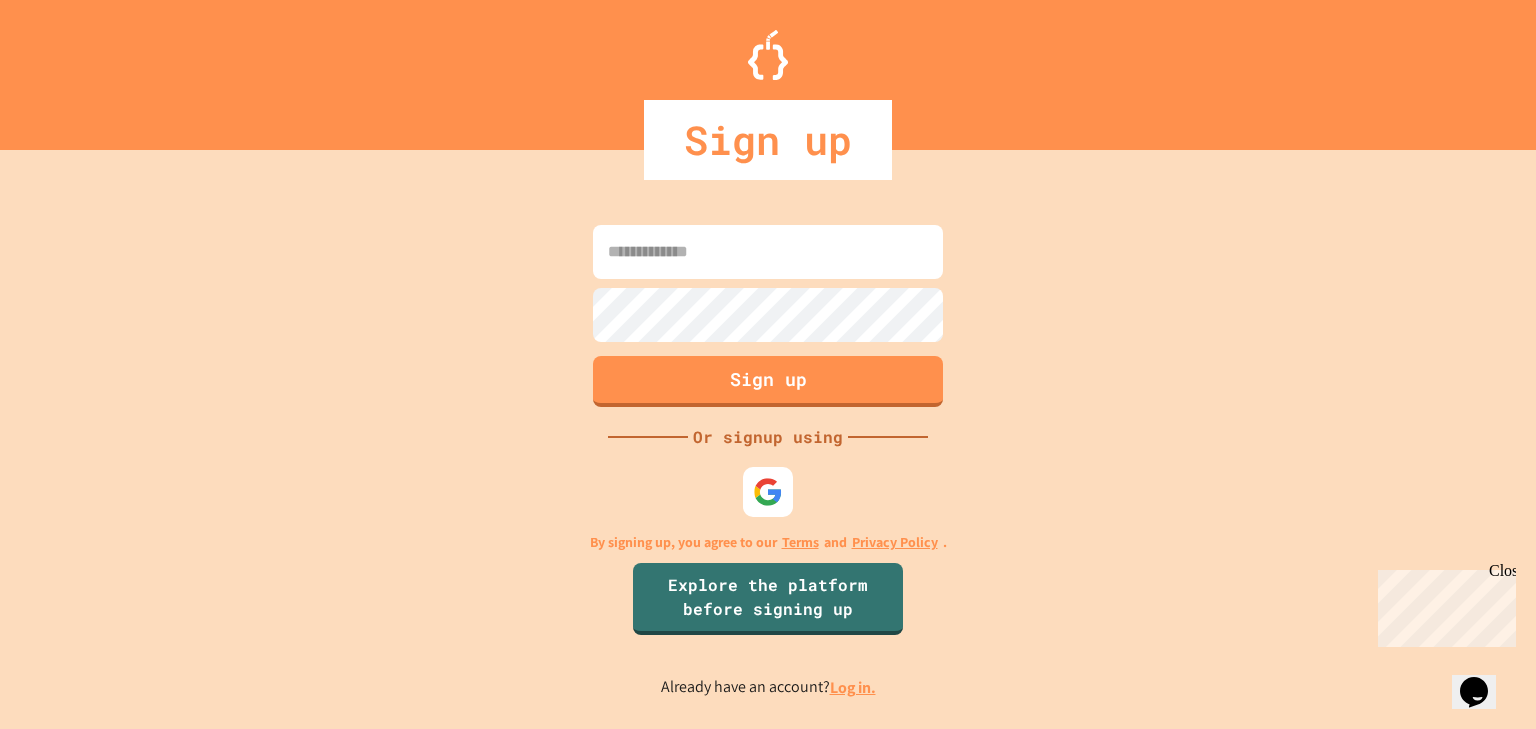 click at bounding box center [768, 252] 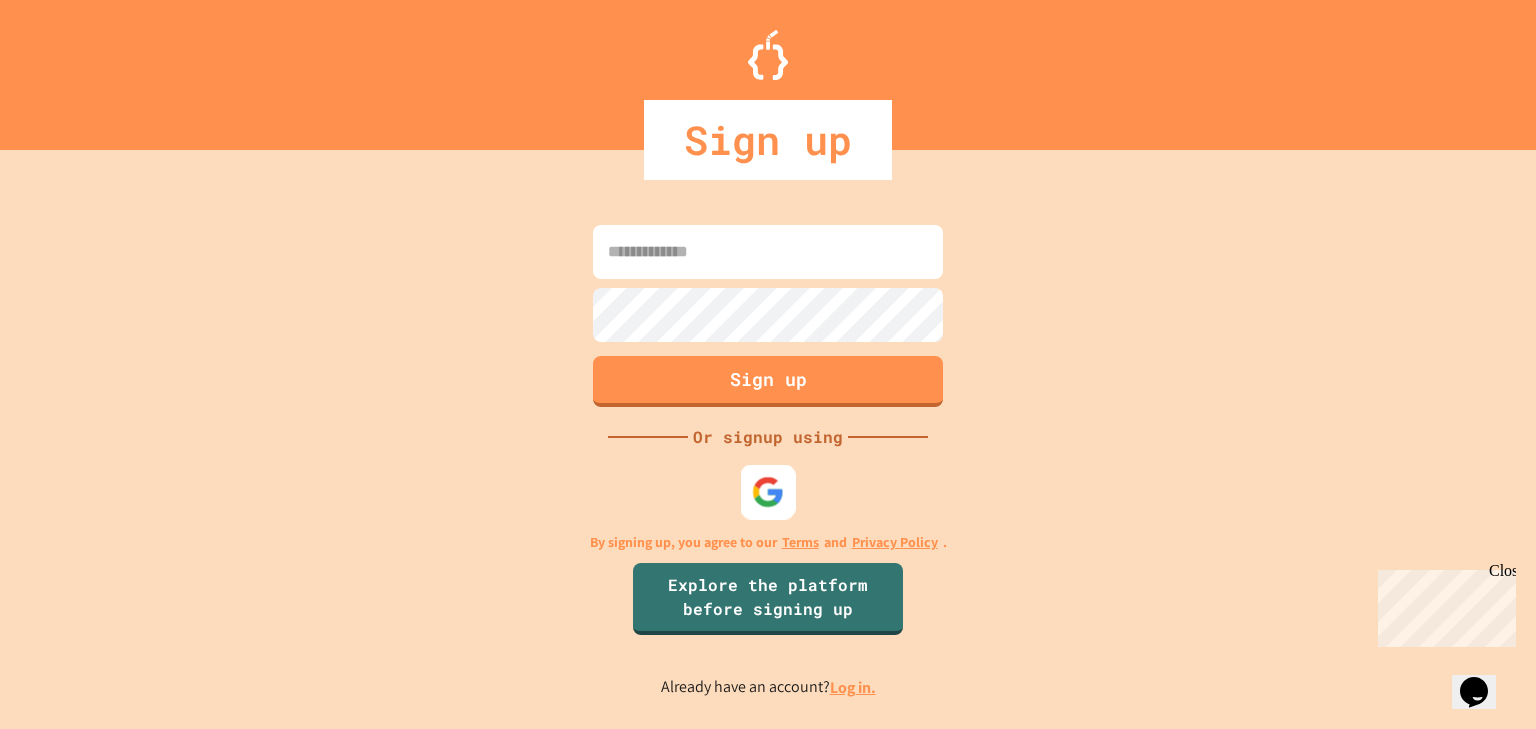 click at bounding box center (768, 491) 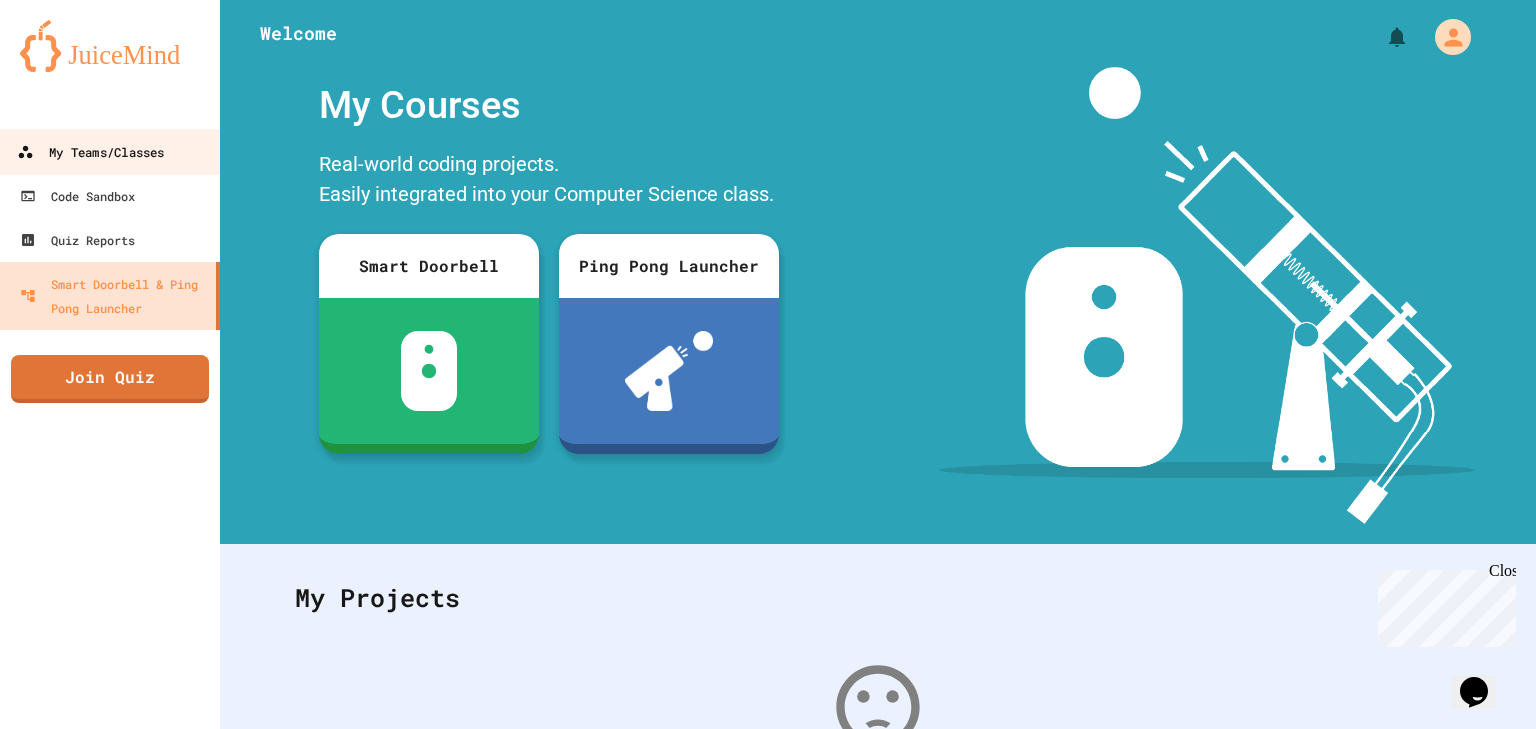 click on "My Teams/Classes" at bounding box center (90, 152) 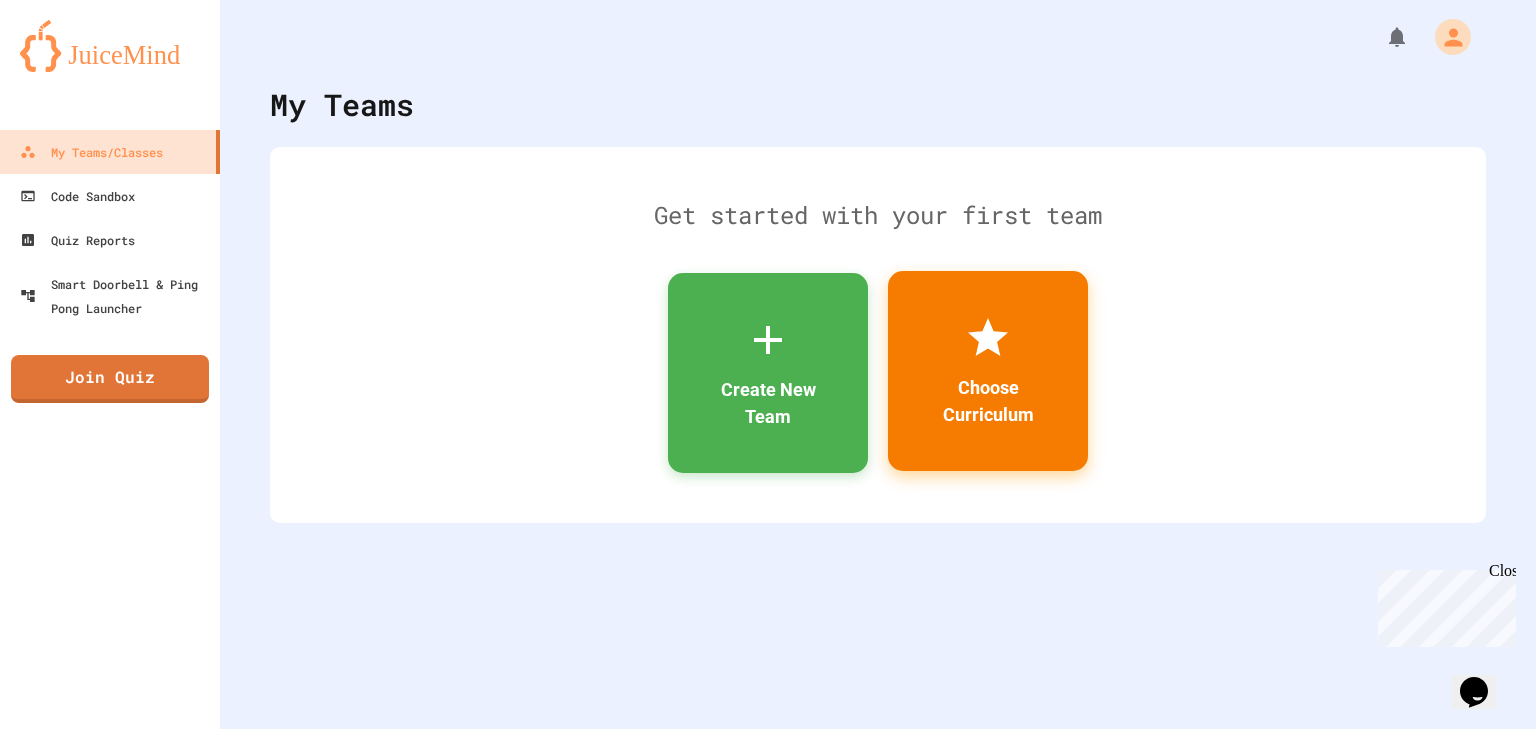 click on "Choose Curriculum" at bounding box center (988, 371) 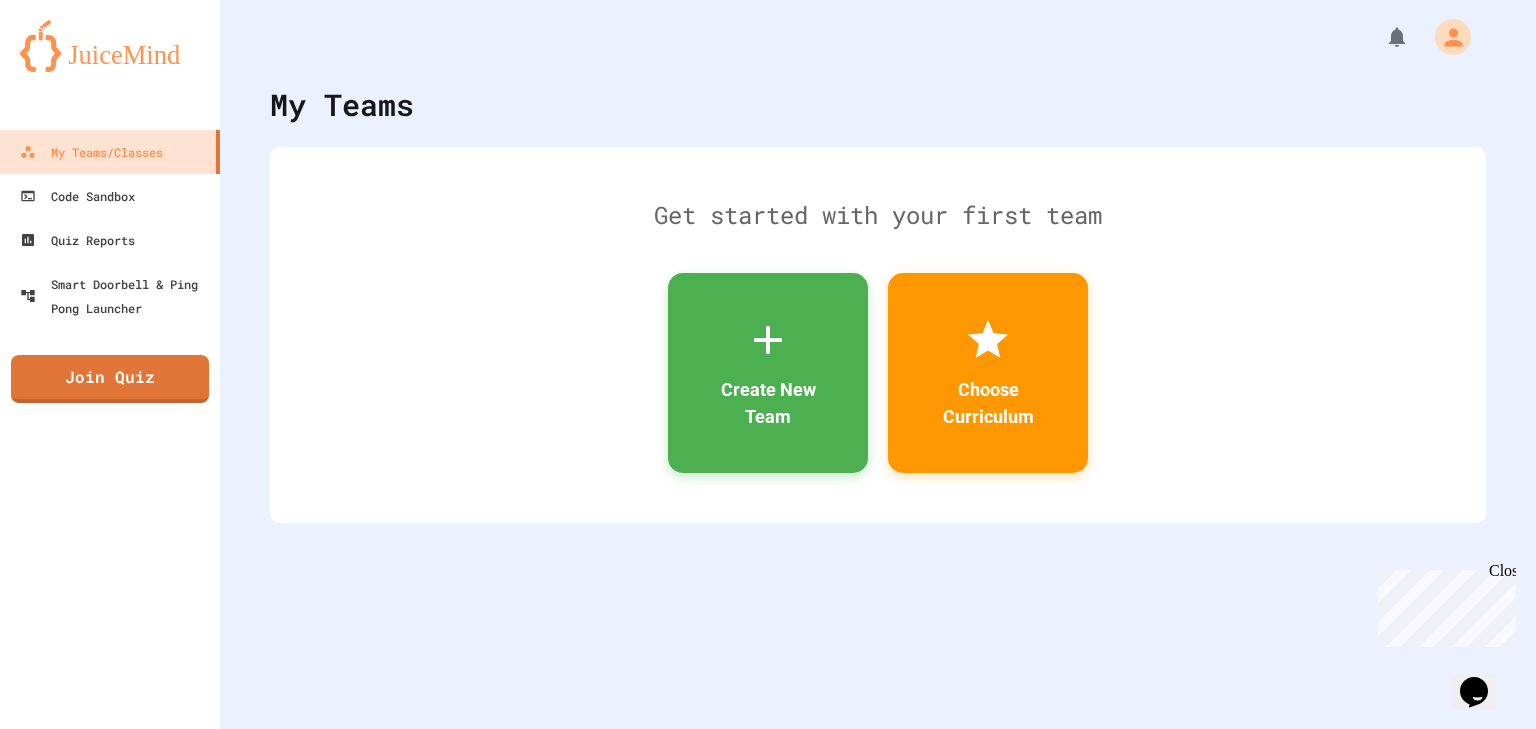 scroll, scrollTop: 136, scrollLeft: 0, axis: vertical 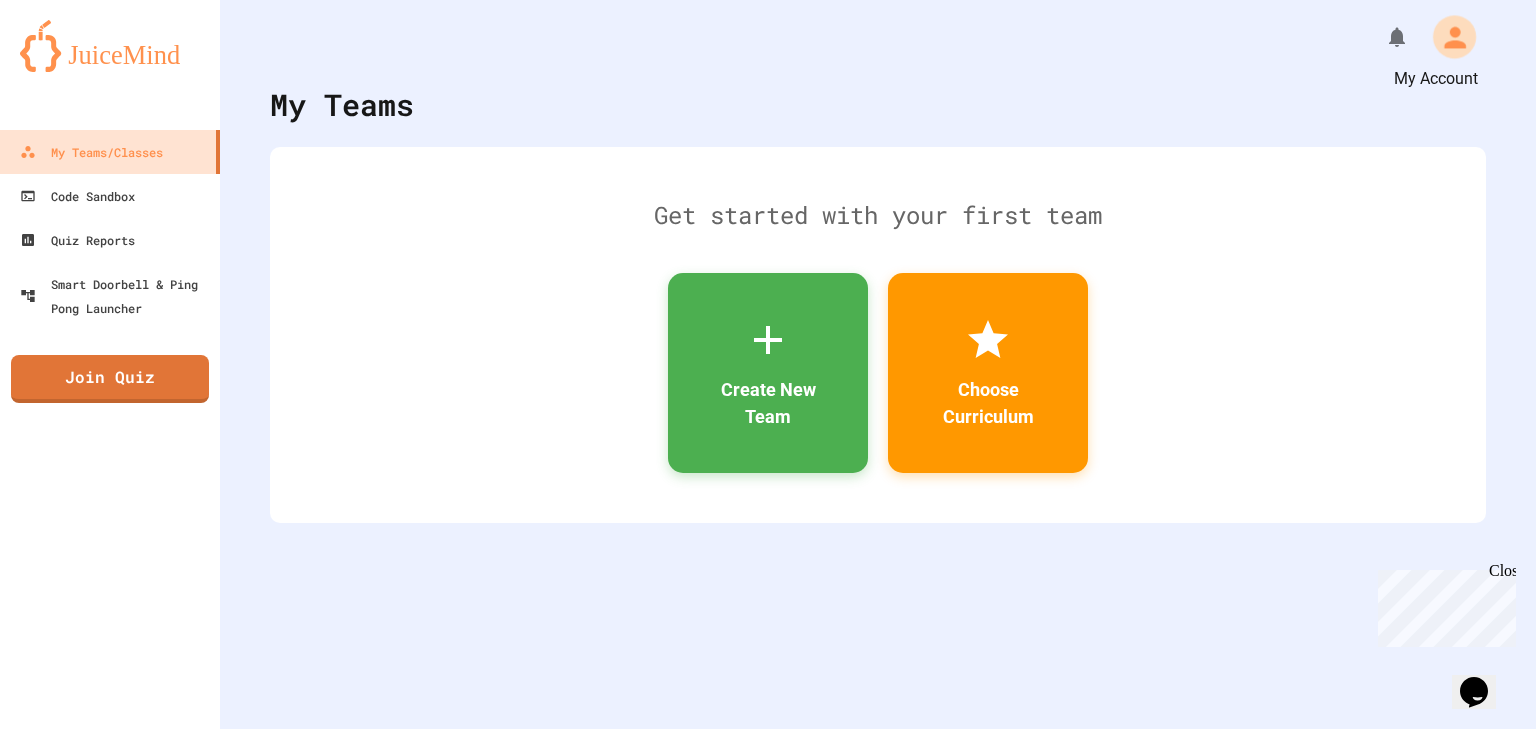 click 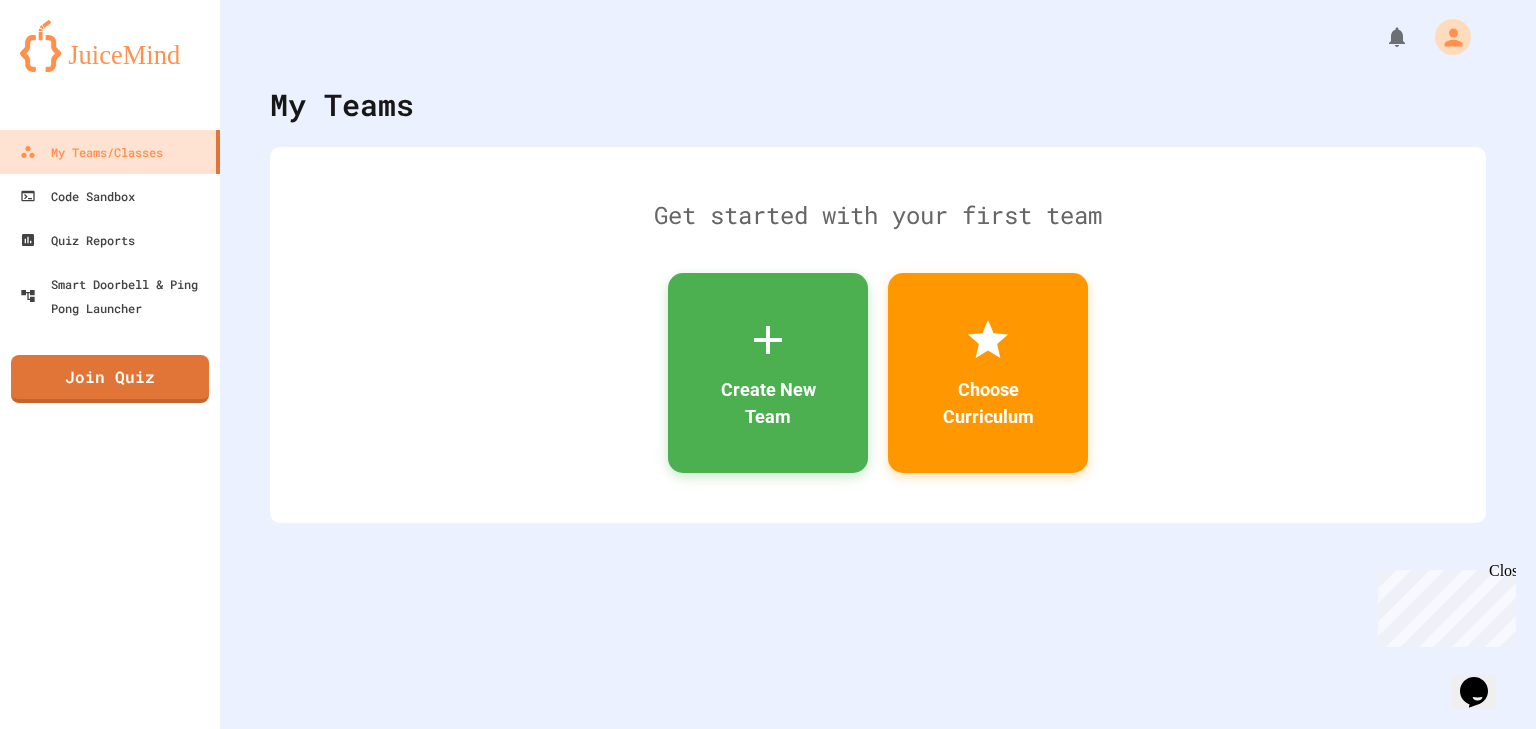 click on "Settings" at bounding box center (778, 2187) 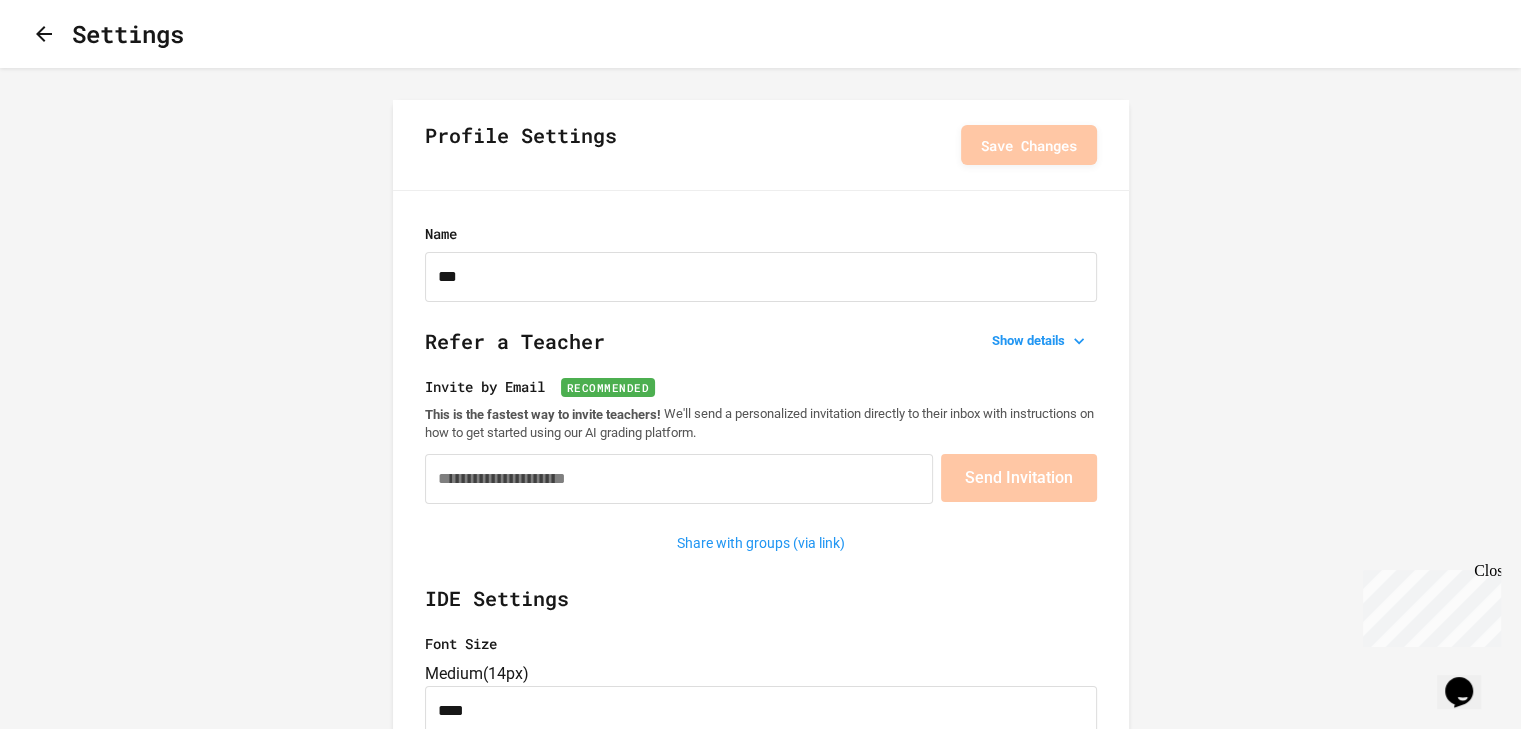 type on "***" 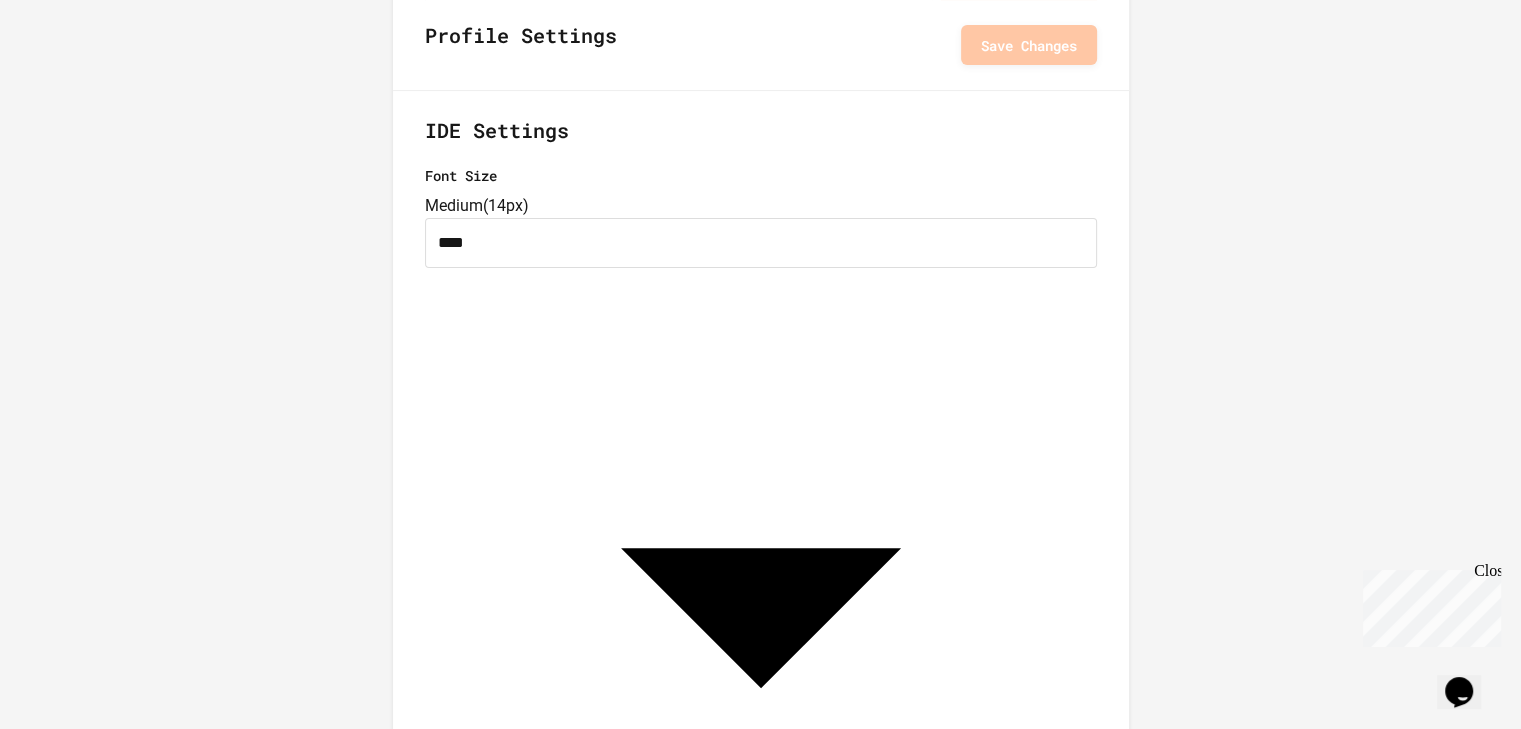 scroll, scrollTop: 0, scrollLeft: 0, axis: both 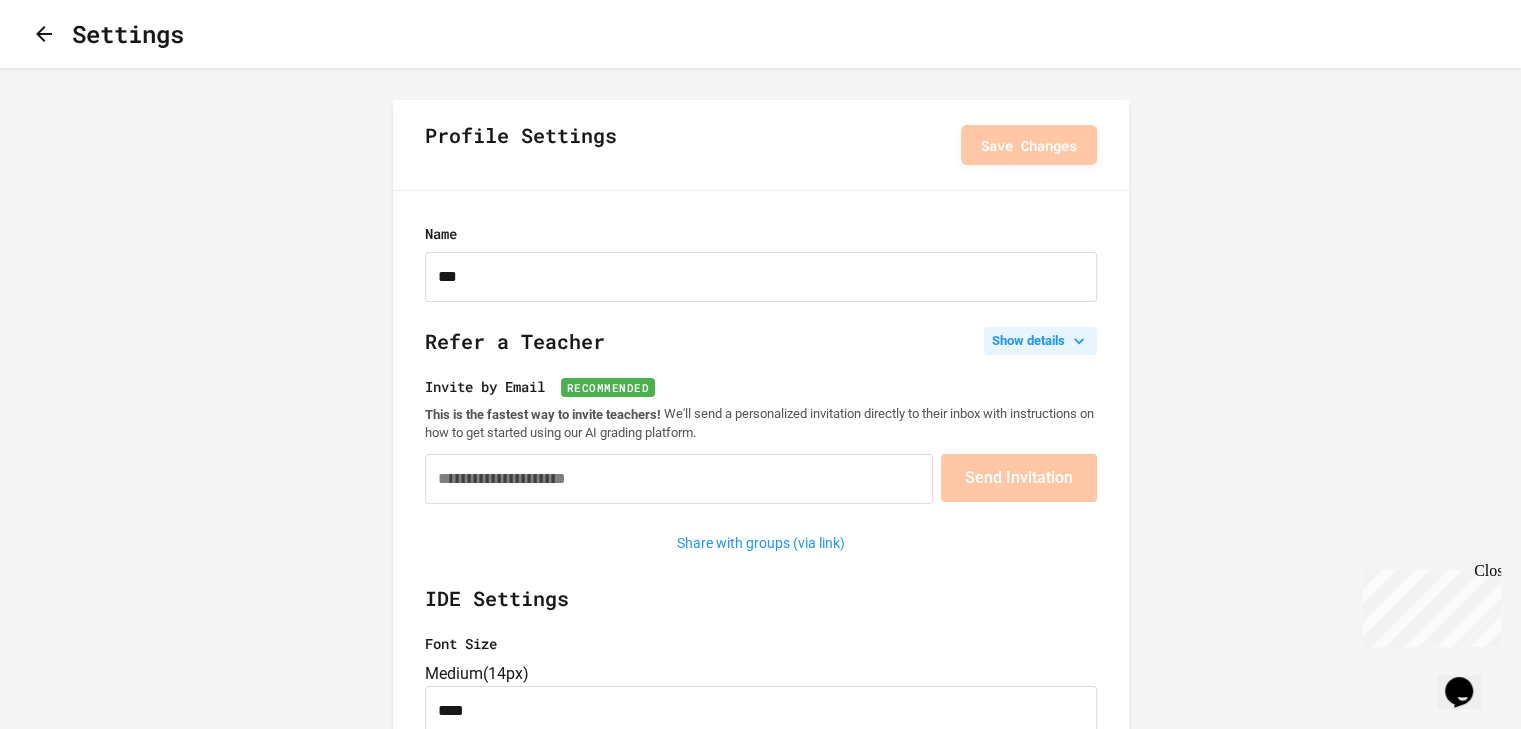 click on "Show details" at bounding box center [1040, 341] 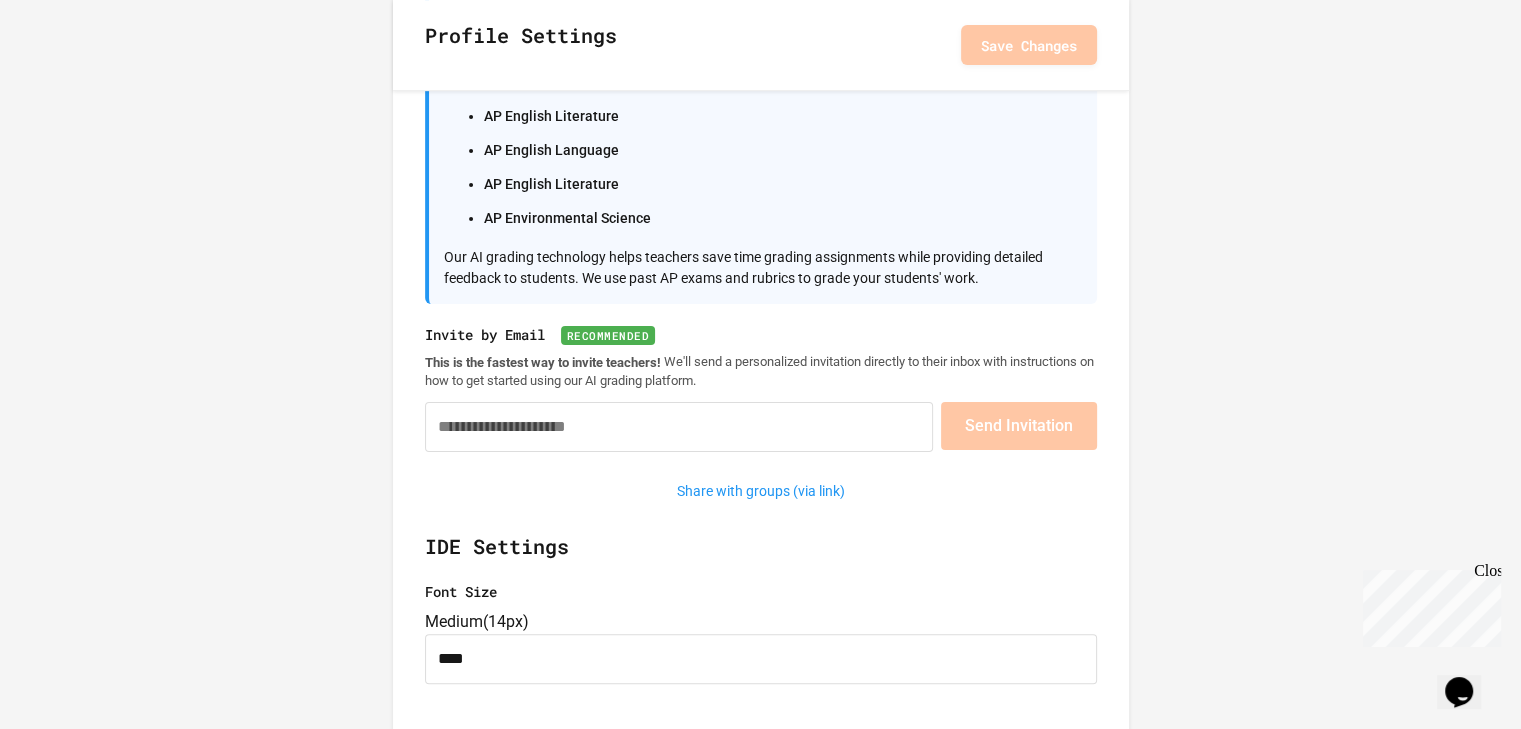 scroll, scrollTop: 500, scrollLeft: 0, axis: vertical 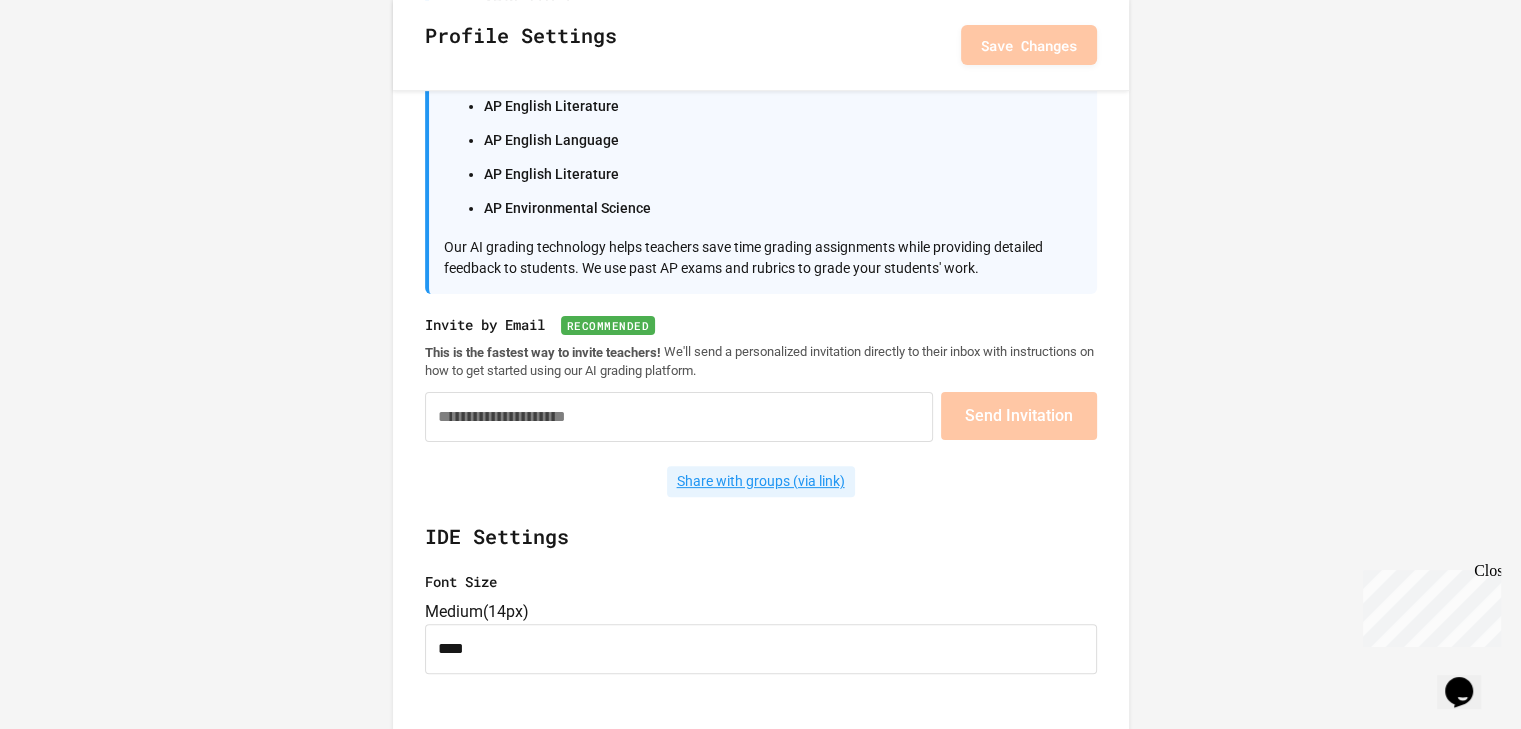 click on "Share with groups (via link)" at bounding box center (761, 481) 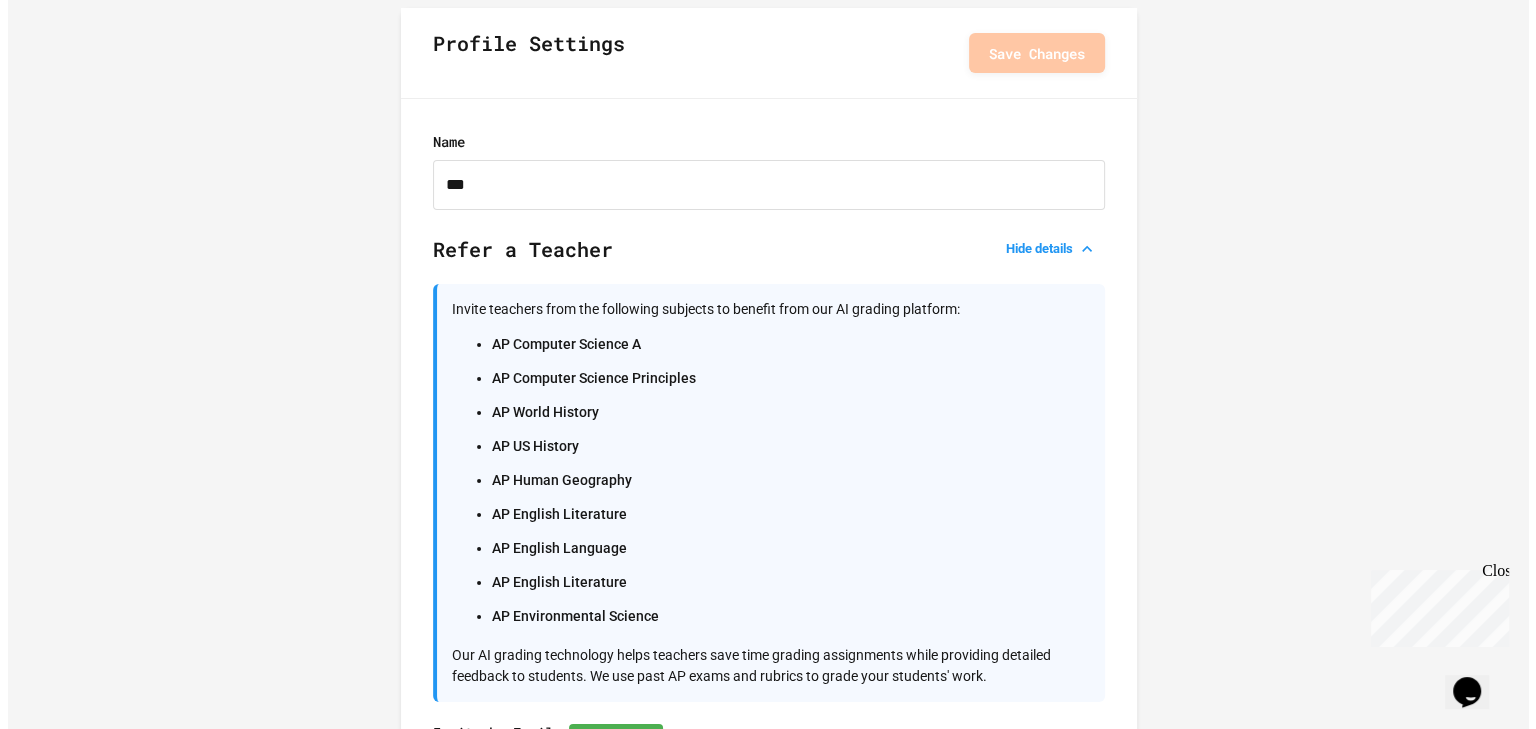scroll, scrollTop: 0, scrollLeft: 0, axis: both 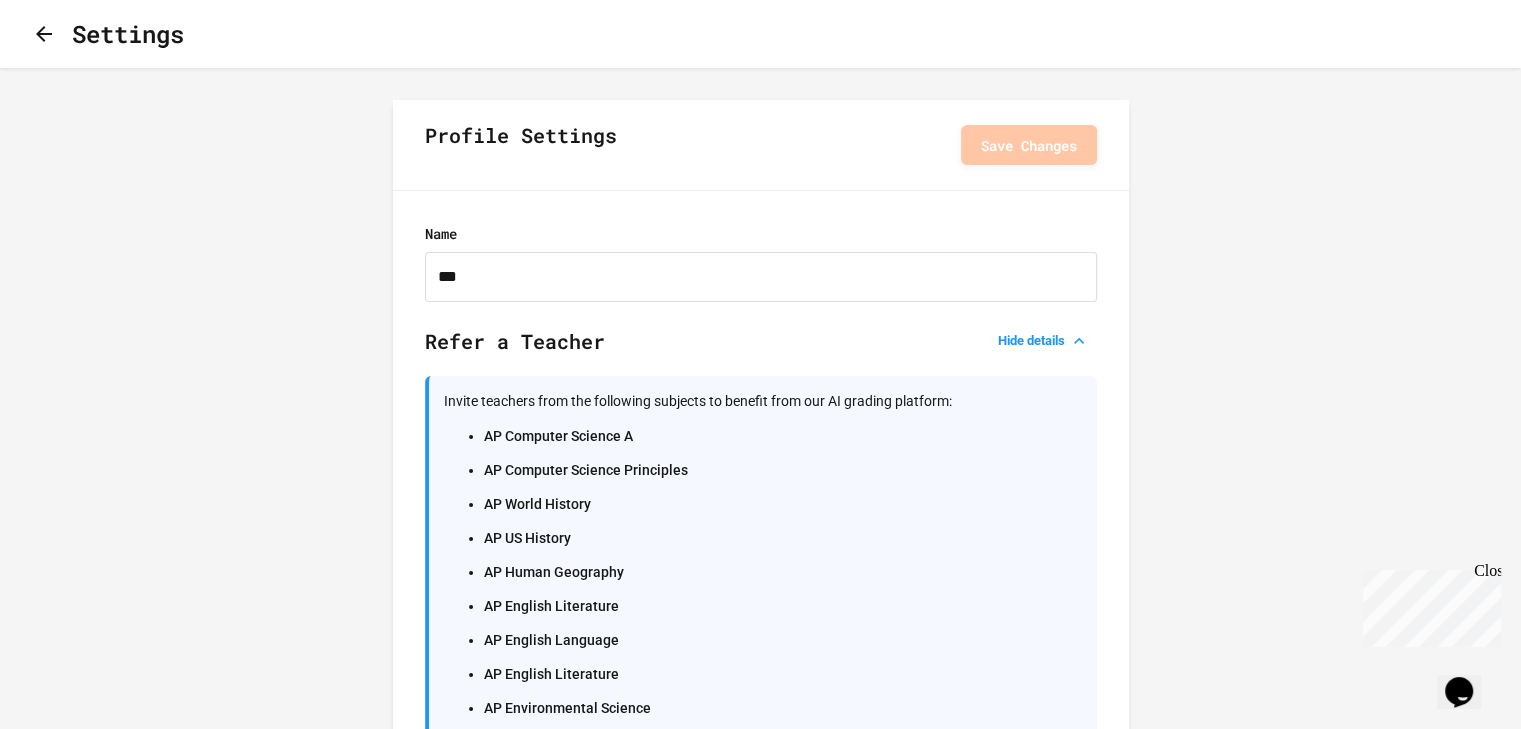 click 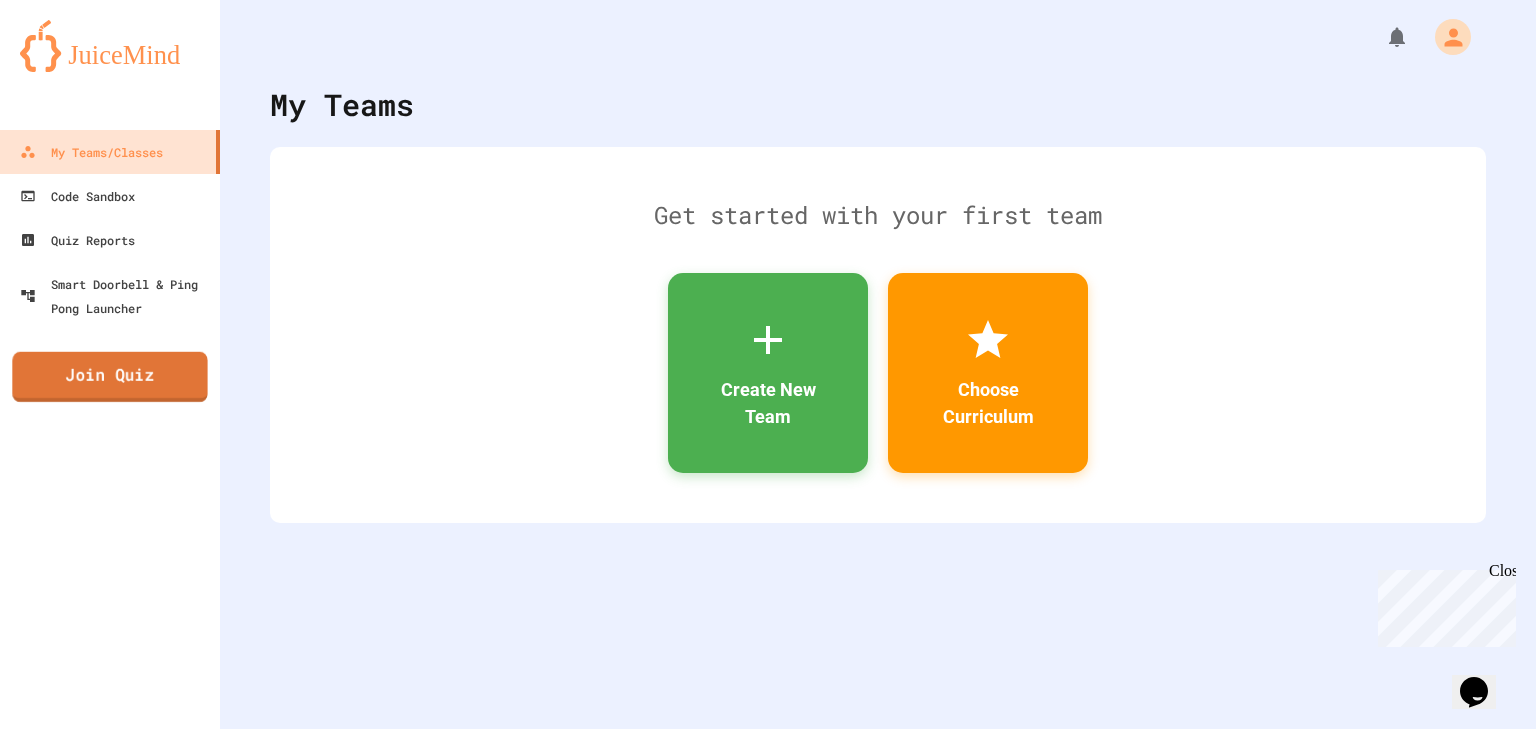 click on "Join Quiz" at bounding box center (109, 377) 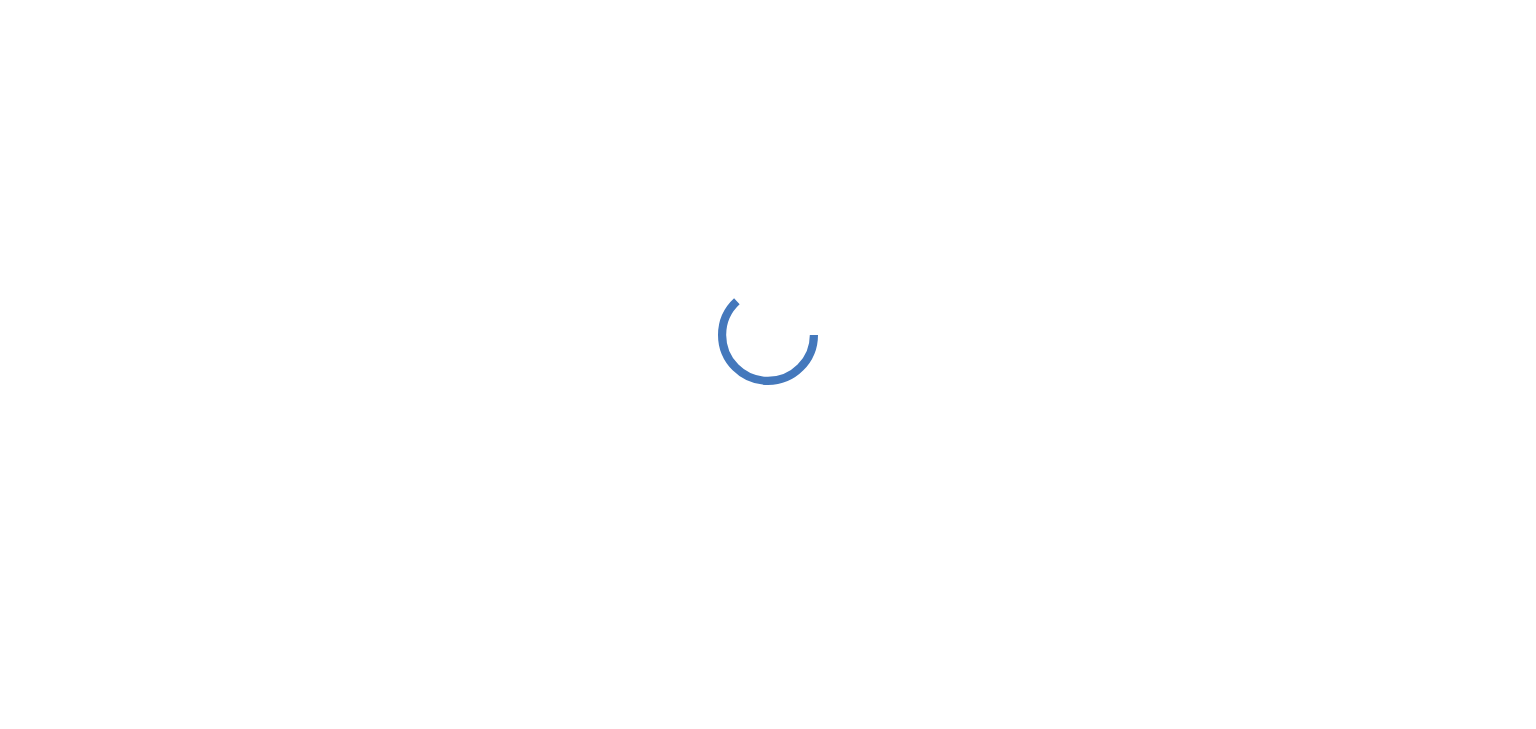 scroll, scrollTop: 0, scrollLeft: 0, axis: both 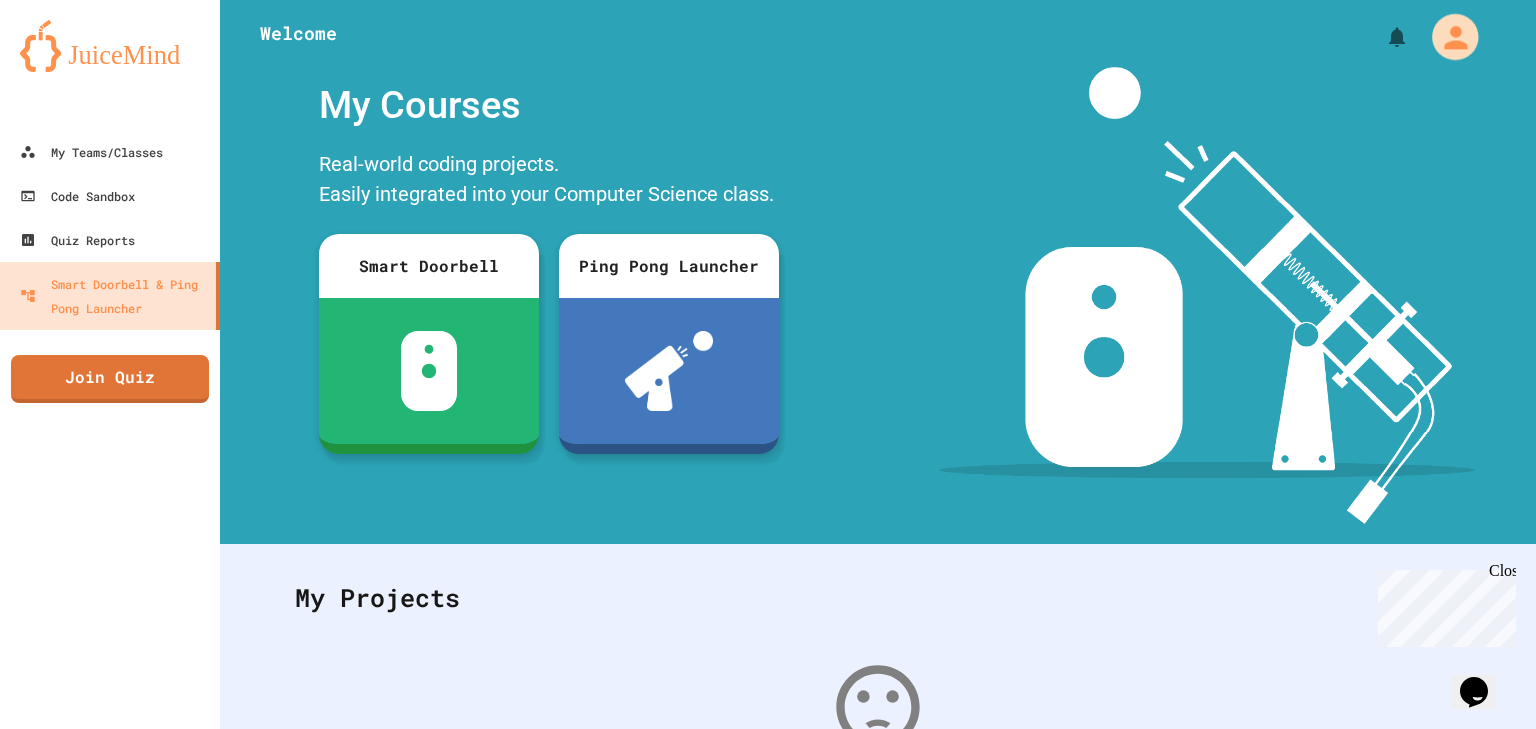 click 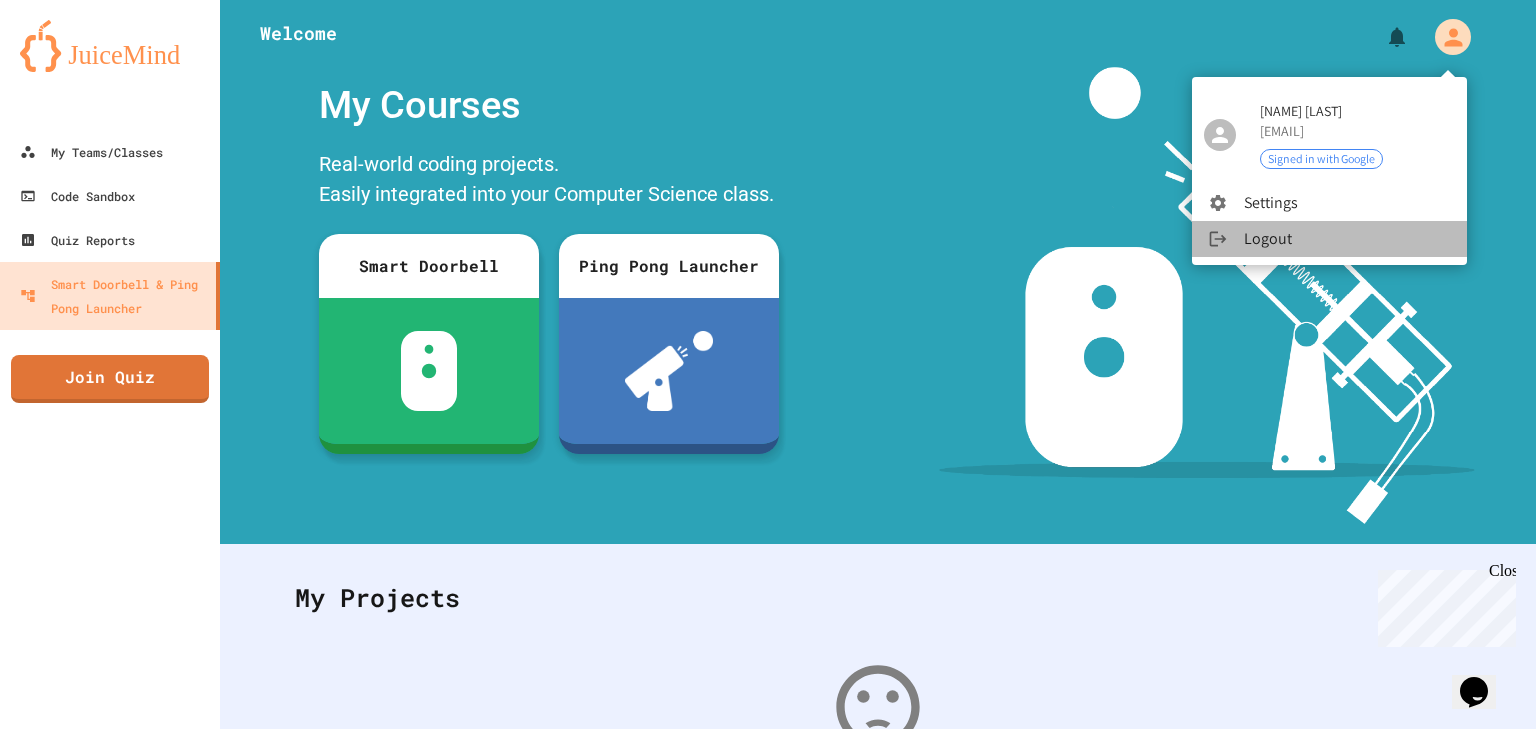 click at bounding box center [1226, 239] 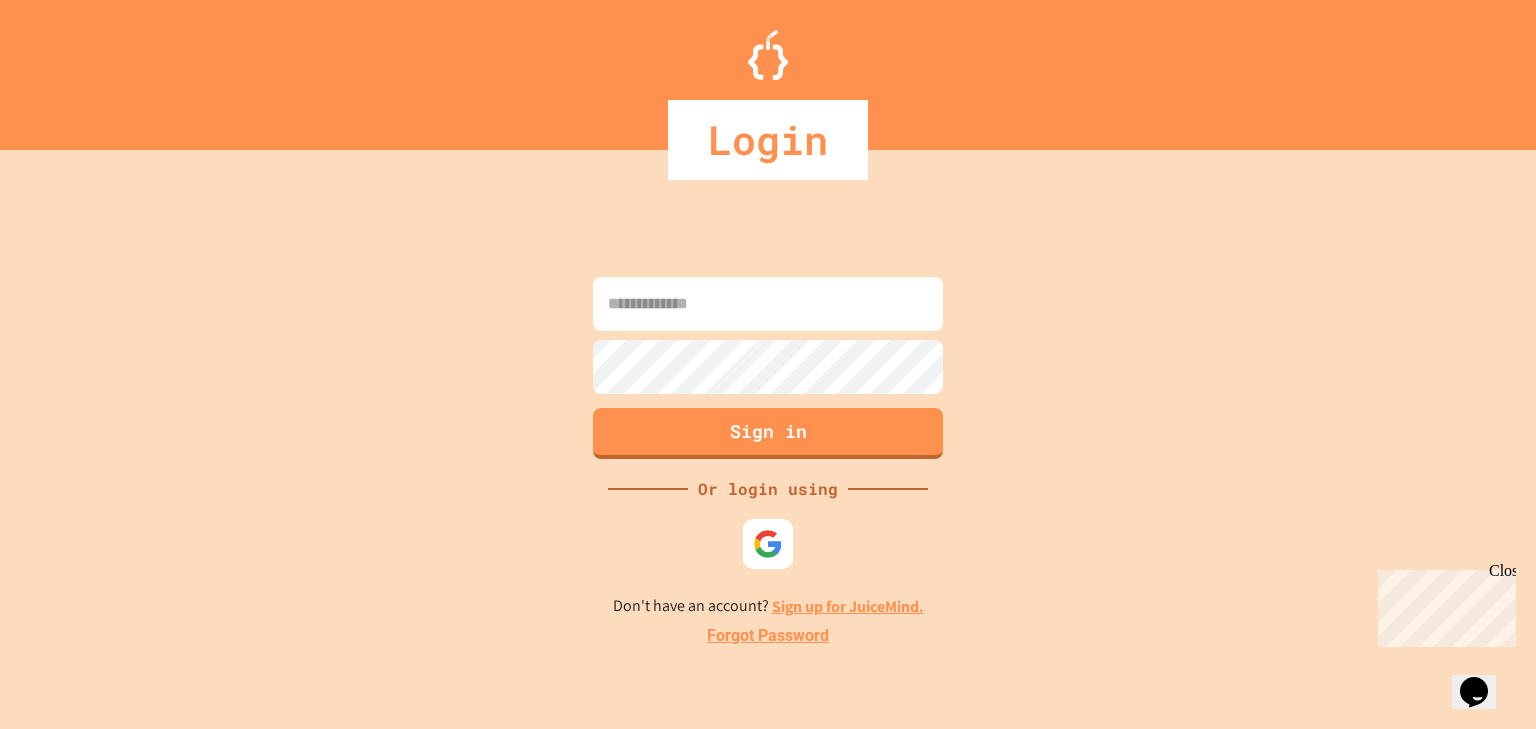 click at bounding box center [768, 304] 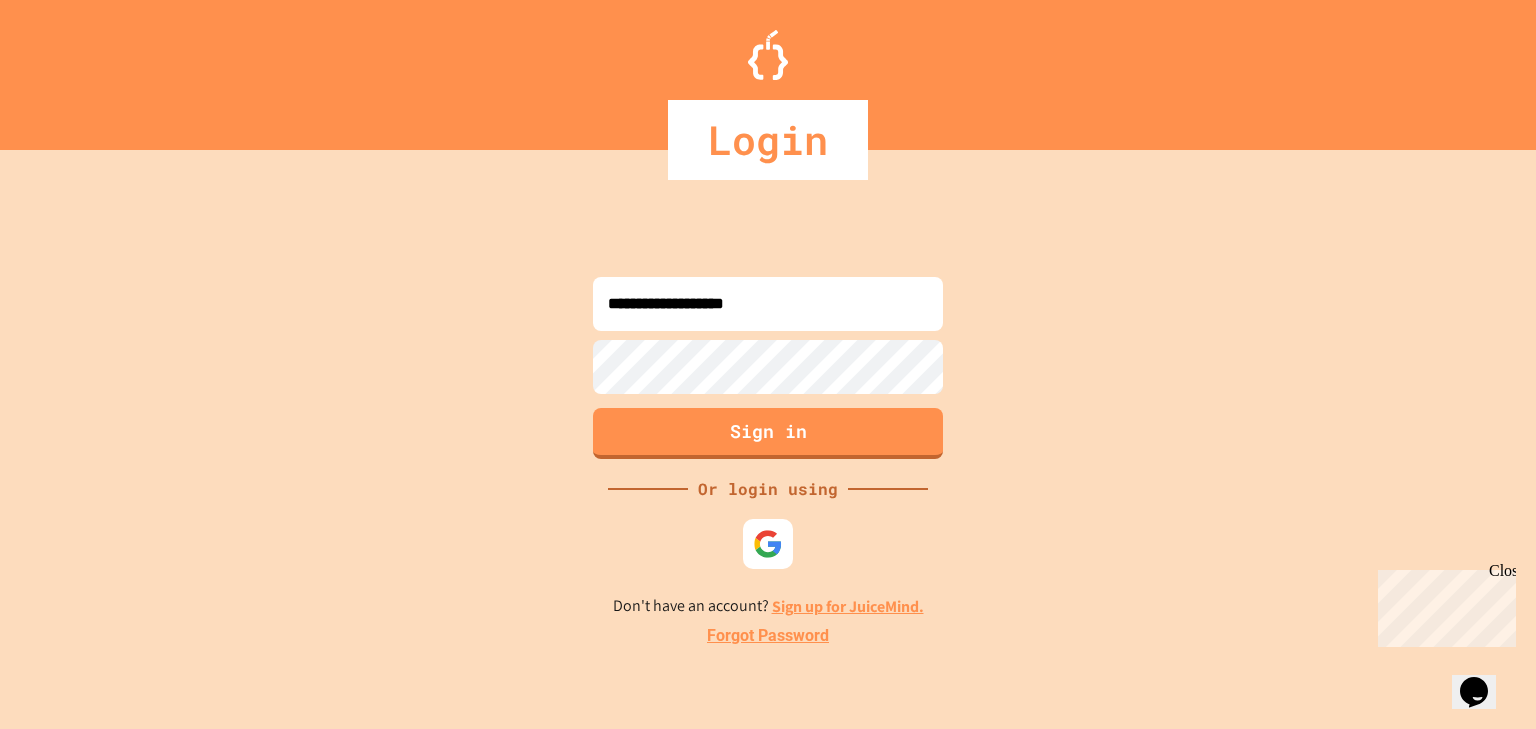 type on "**********" 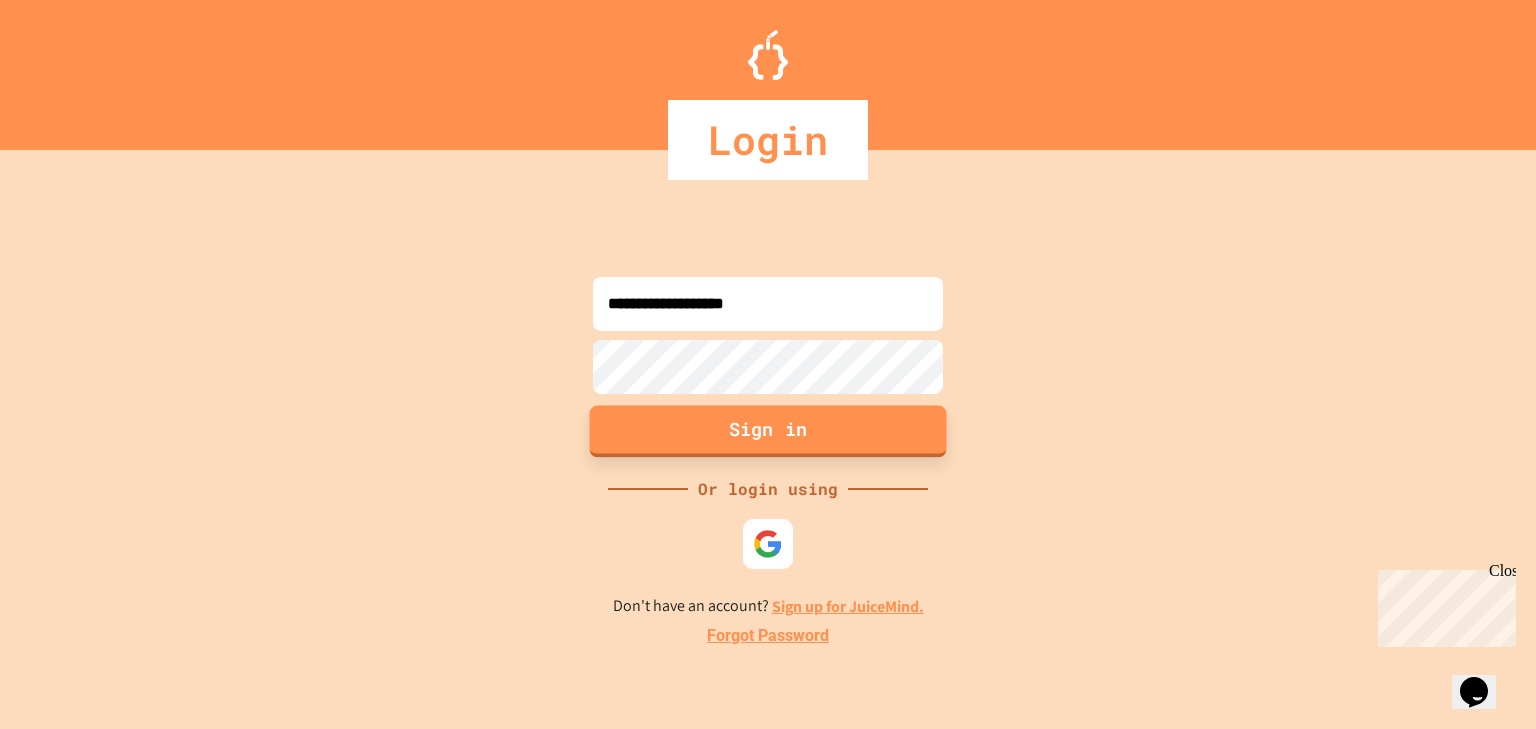 click on "Sign in" at bounding box center [768, 431] 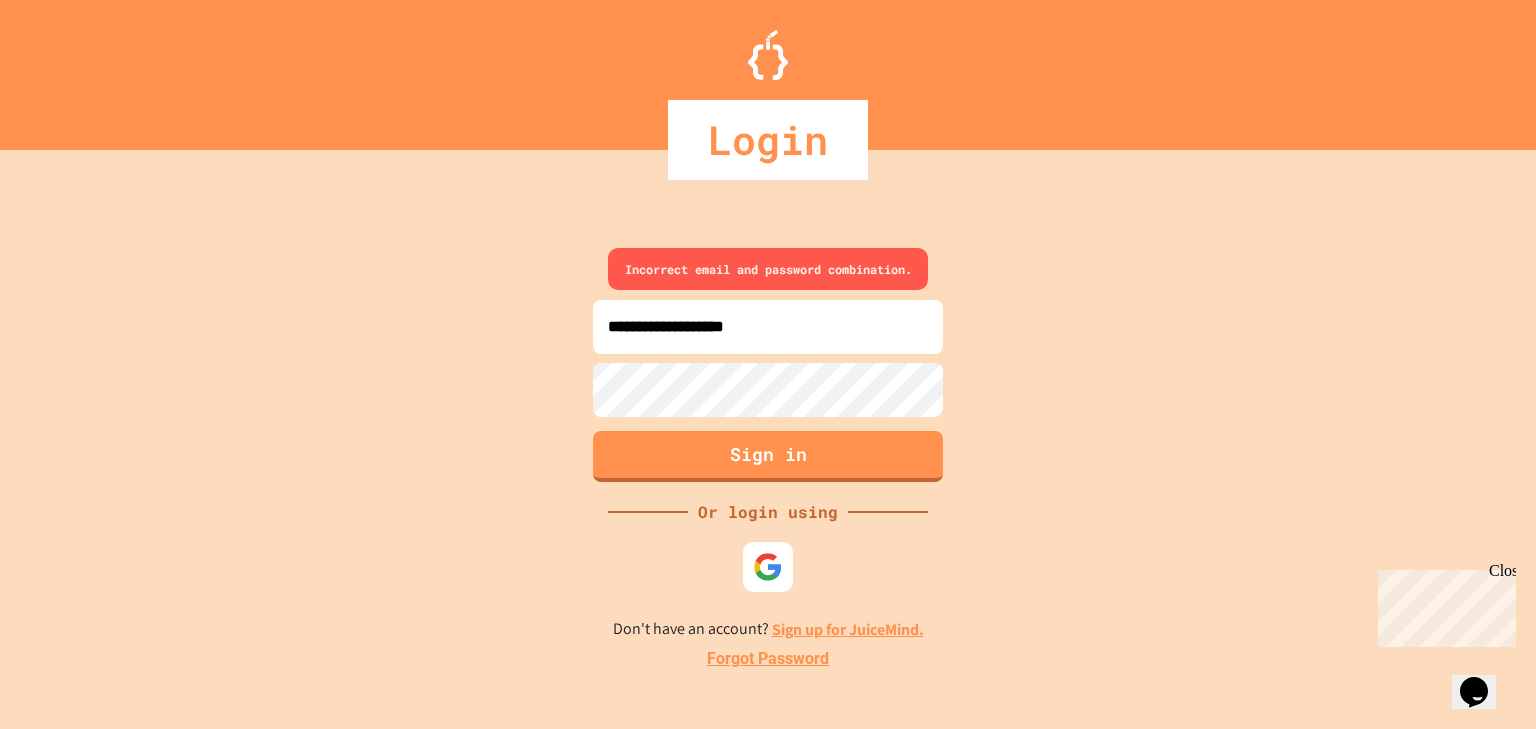 click on "**********" at bounding box center [768, 459] 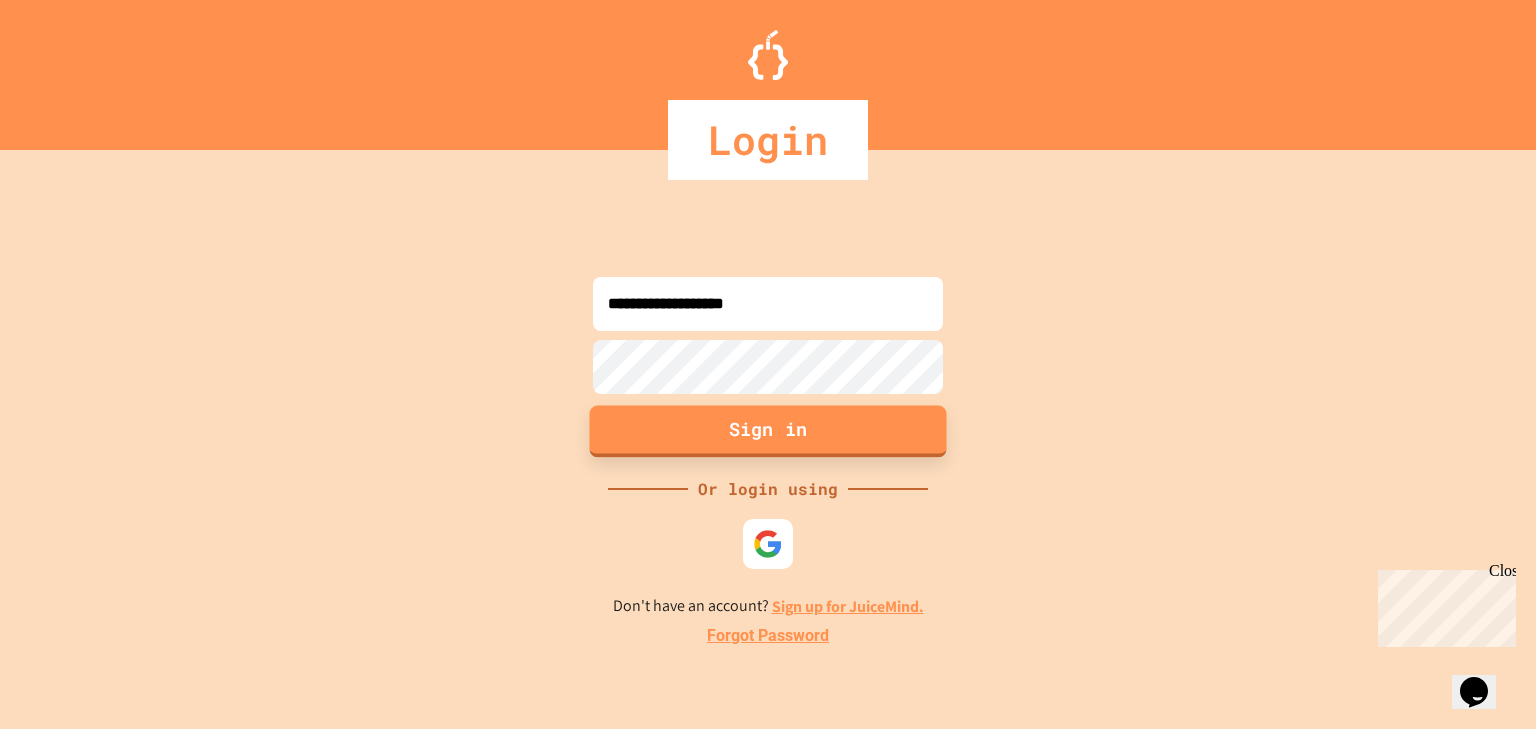 click on "Sign in" at bounding box center (768, 431) 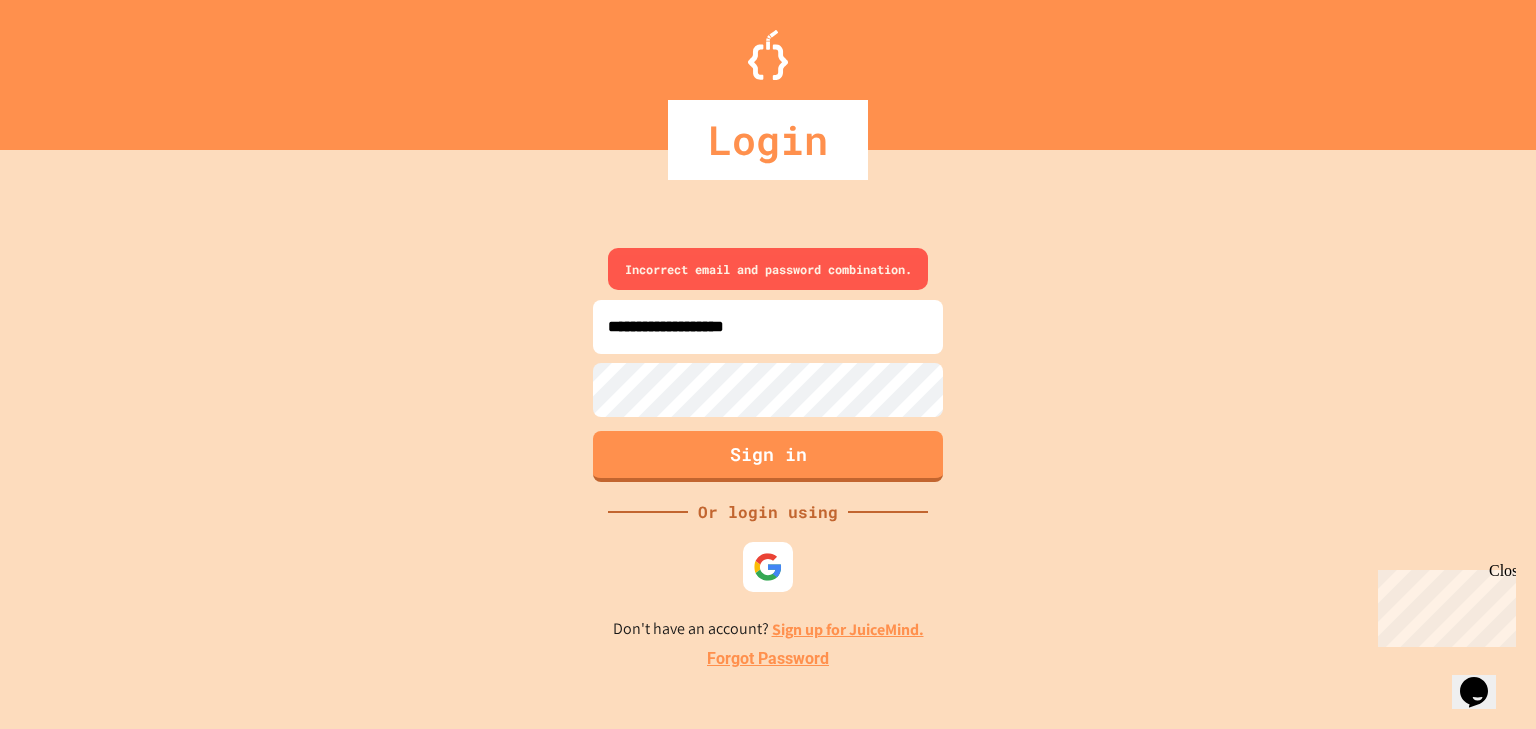 click on "**********" at bounding box center [768, 459] 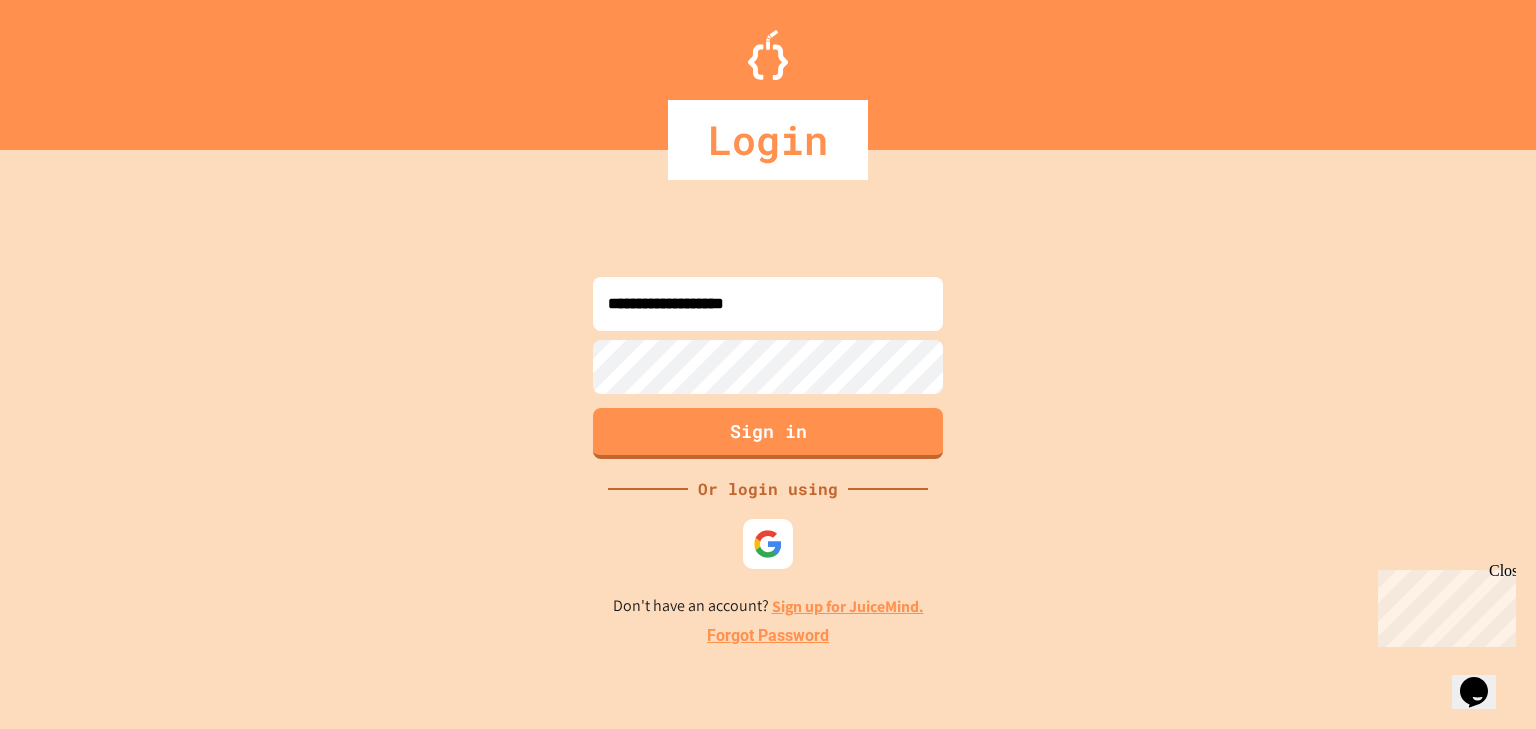 click on "Sign up for JuiceMind." at bounding box center (848, 606) 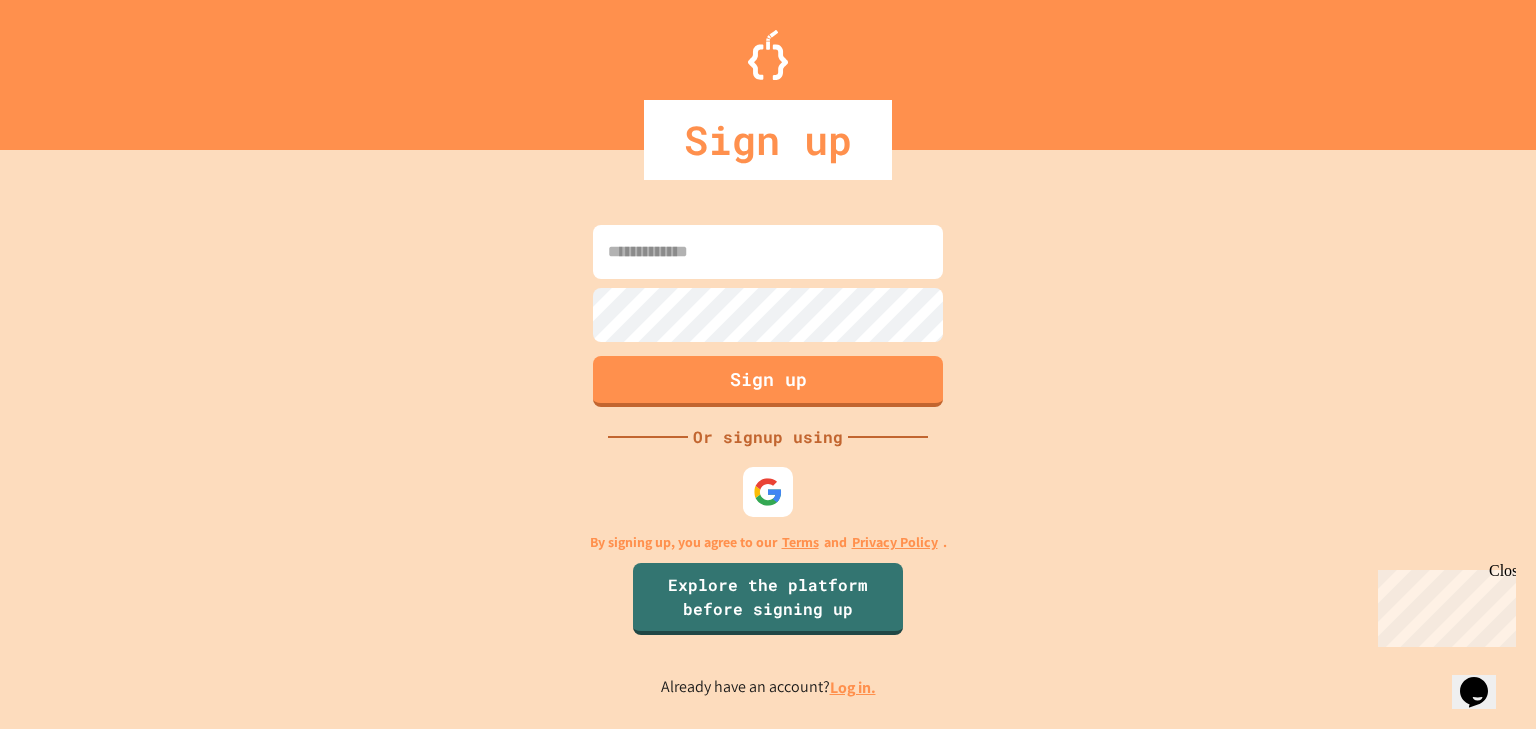 click at bounding box center [768, 252] 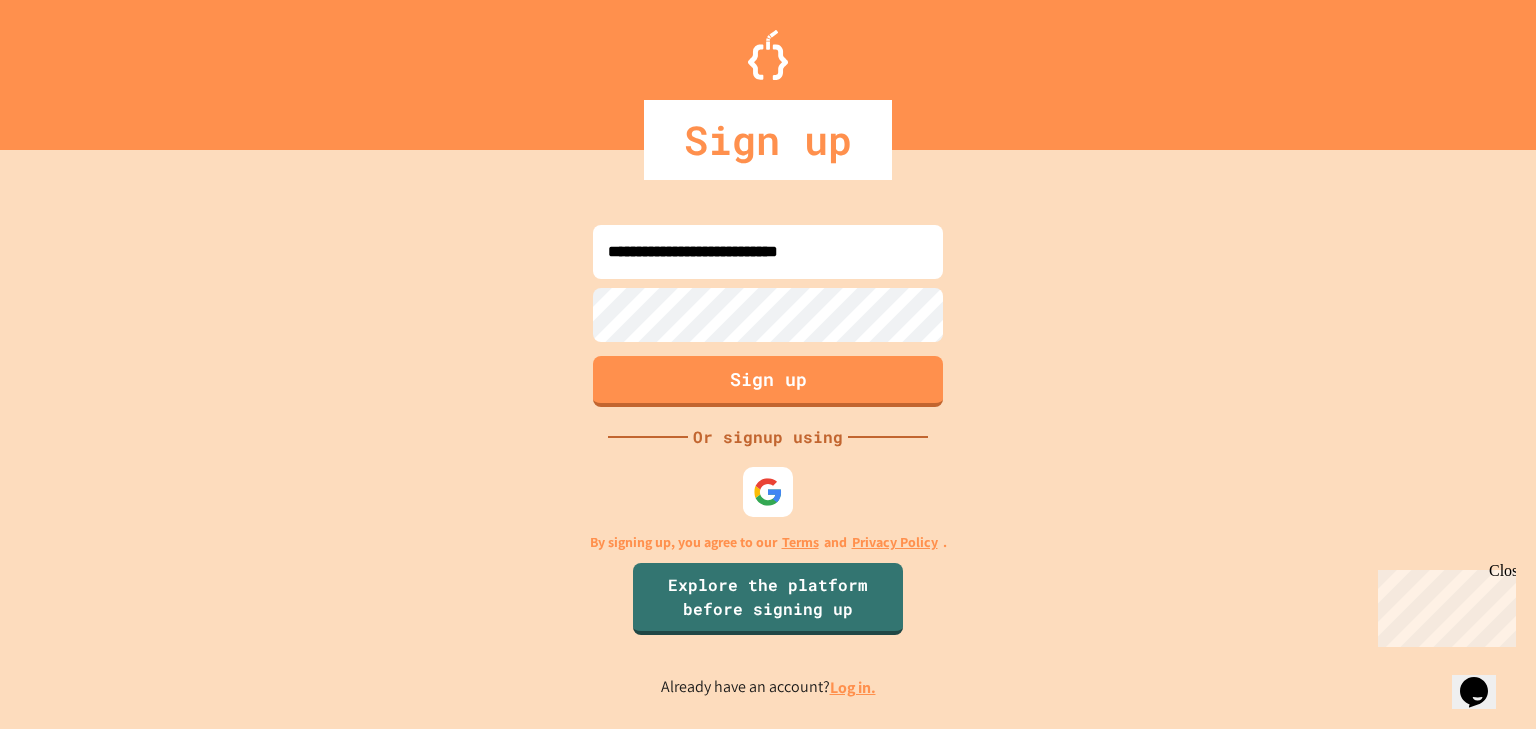 type on "**********" 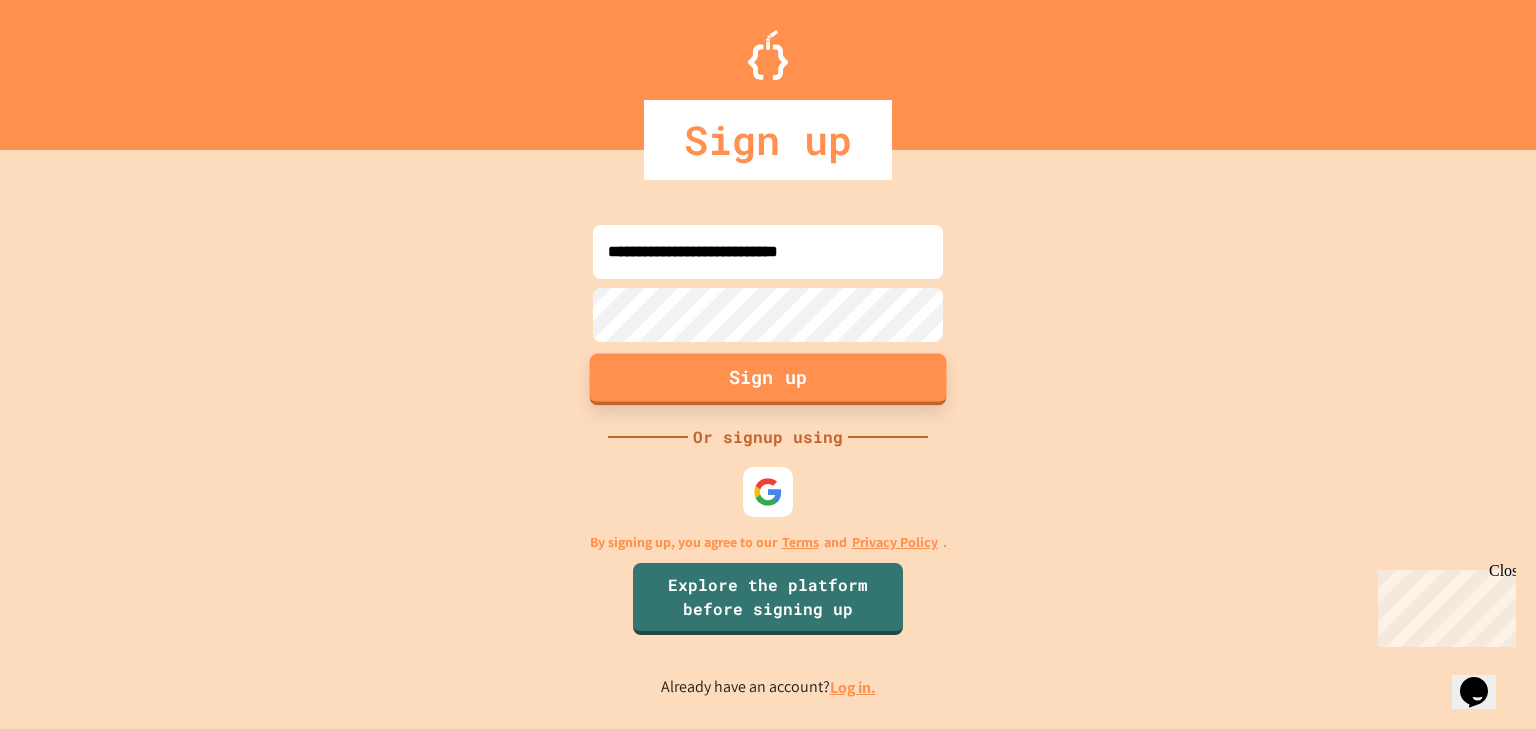 click on "Sign up" at bounding box center (768, 379) 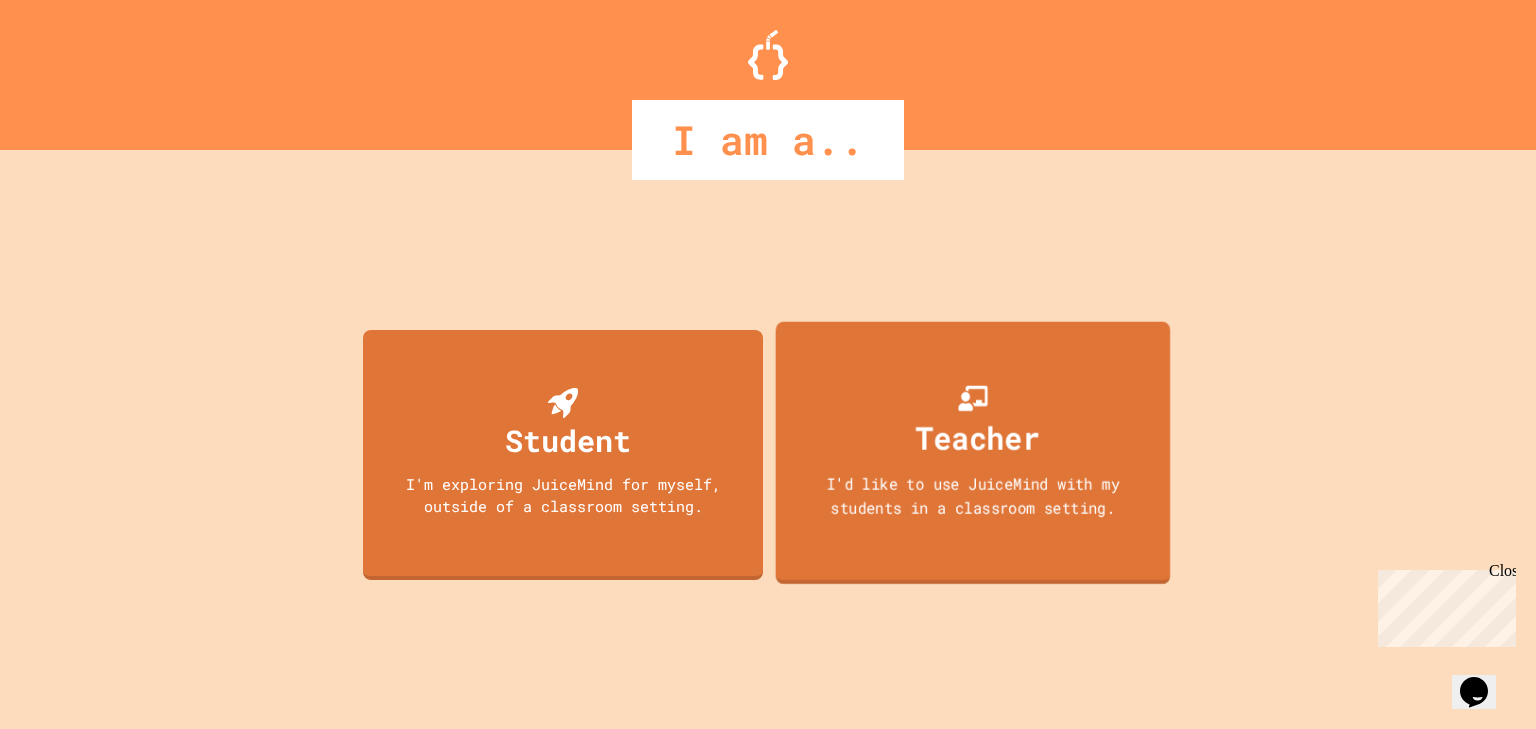 click on "Teacher" at bounding box center (978, 437) 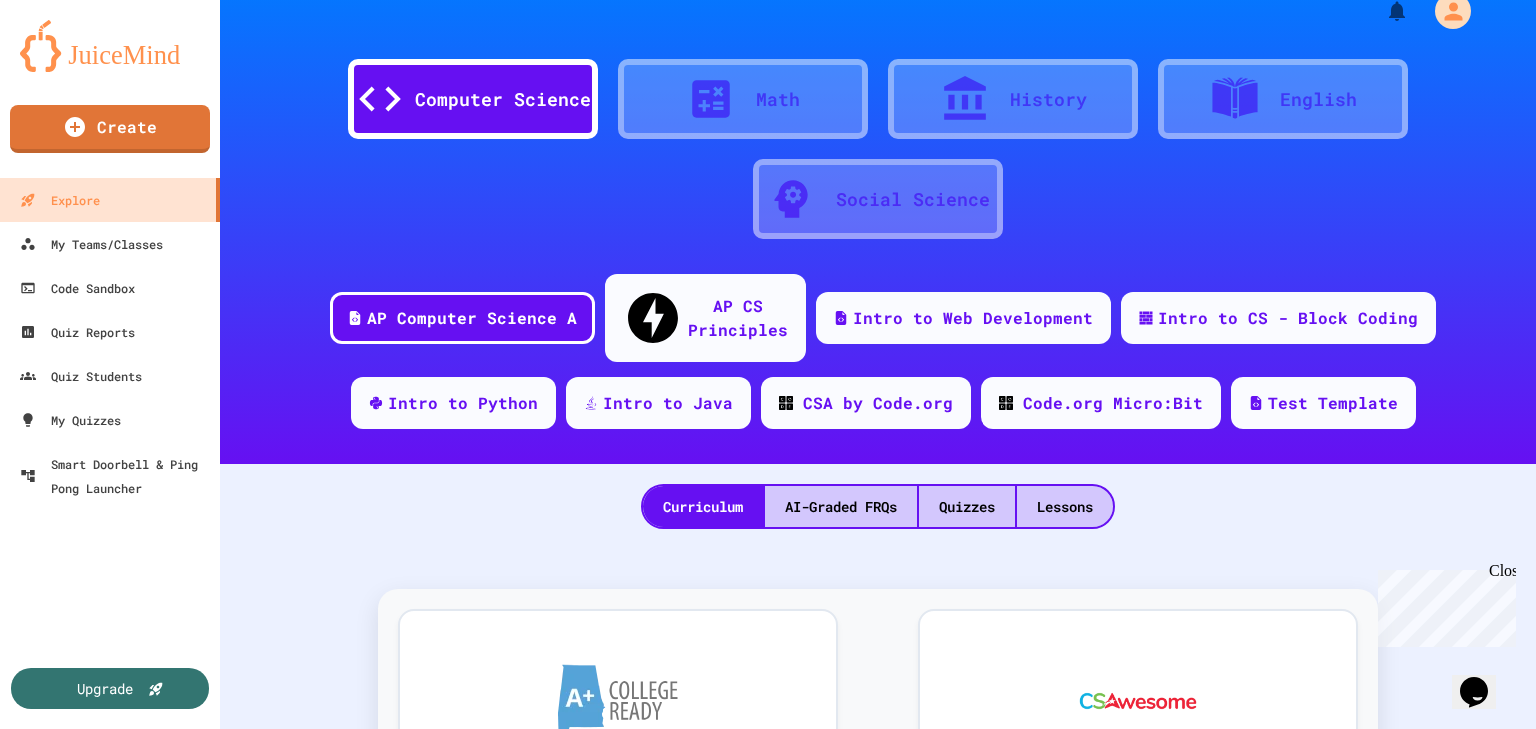 scroll, scrollTop: 25, scrollLeft: 0, axis: vertical 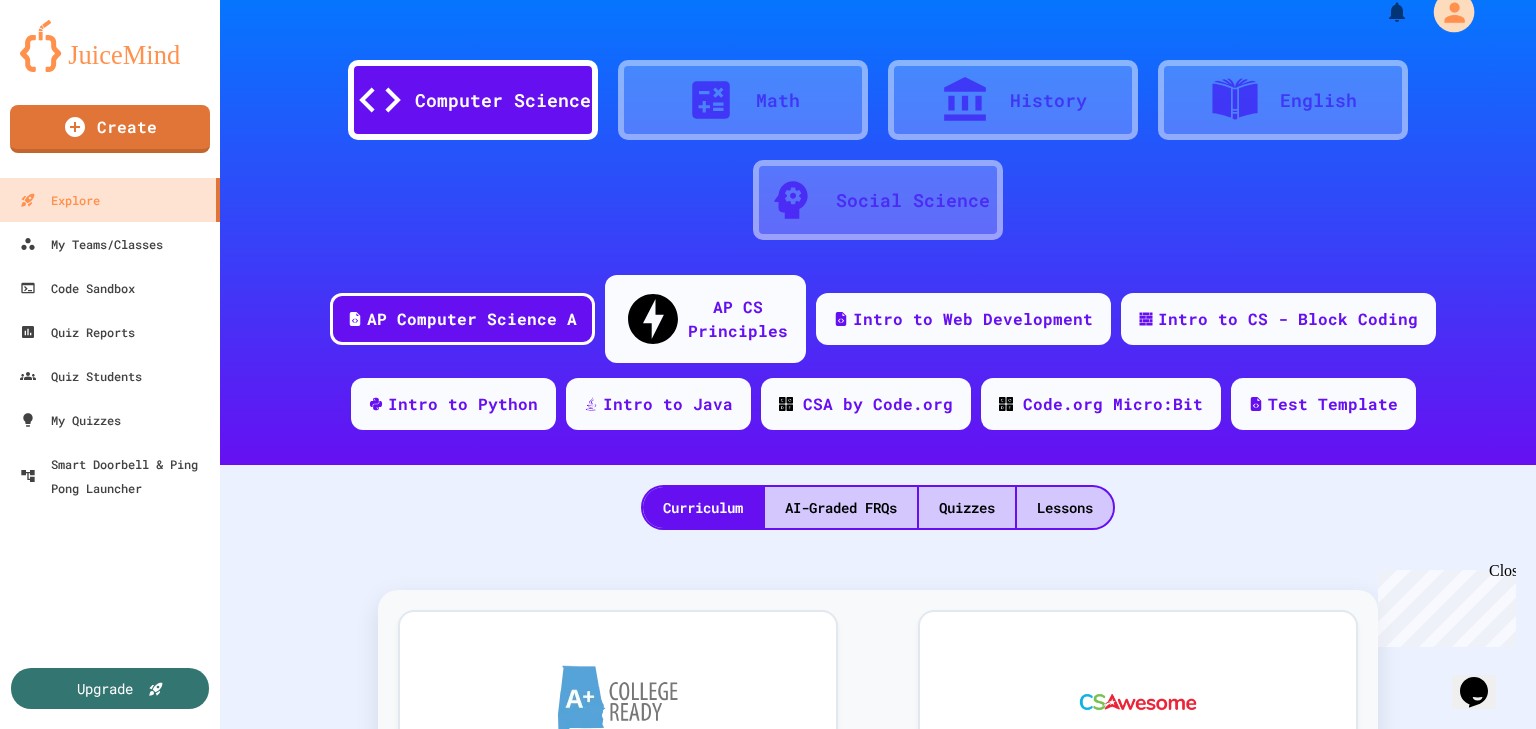 click 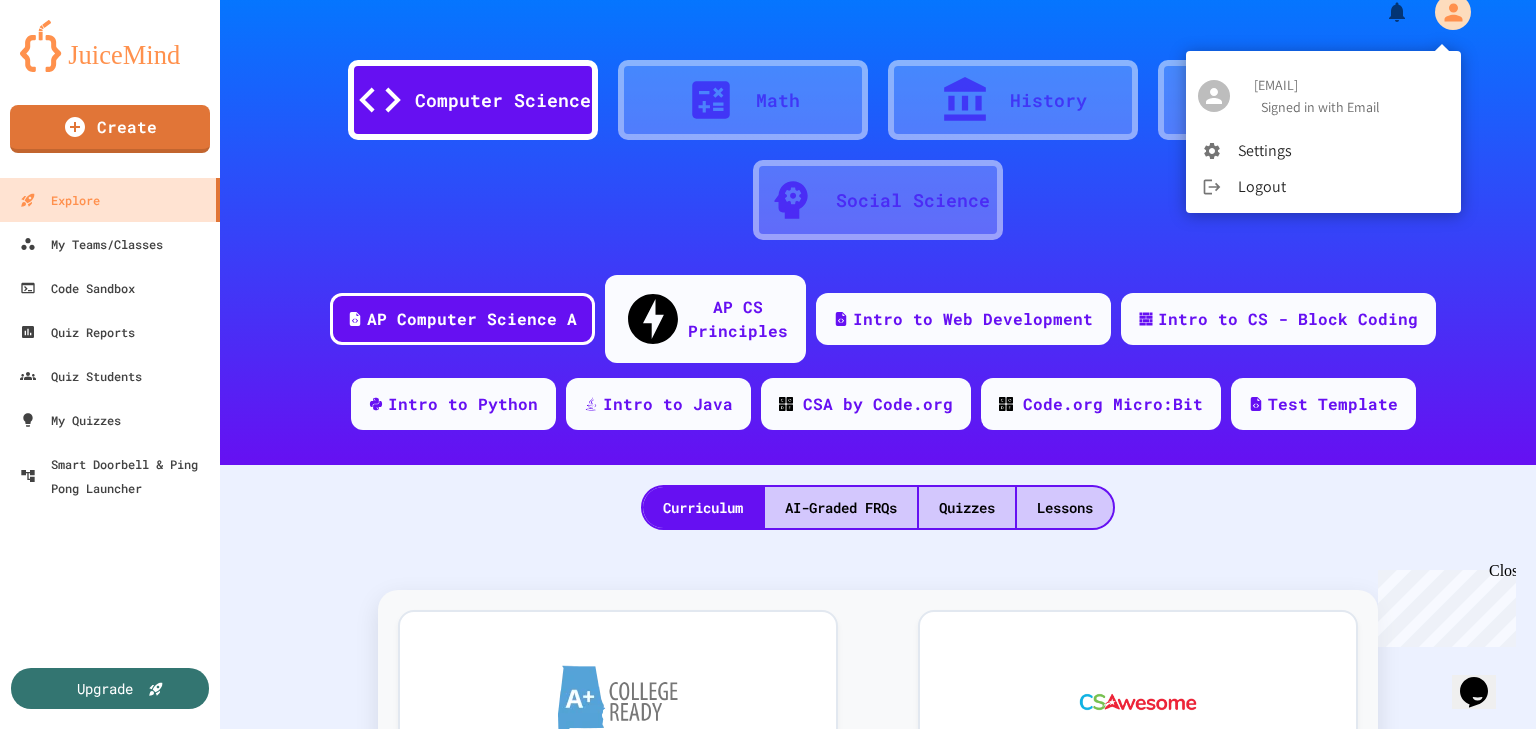 click at bounding box center (768, 364) 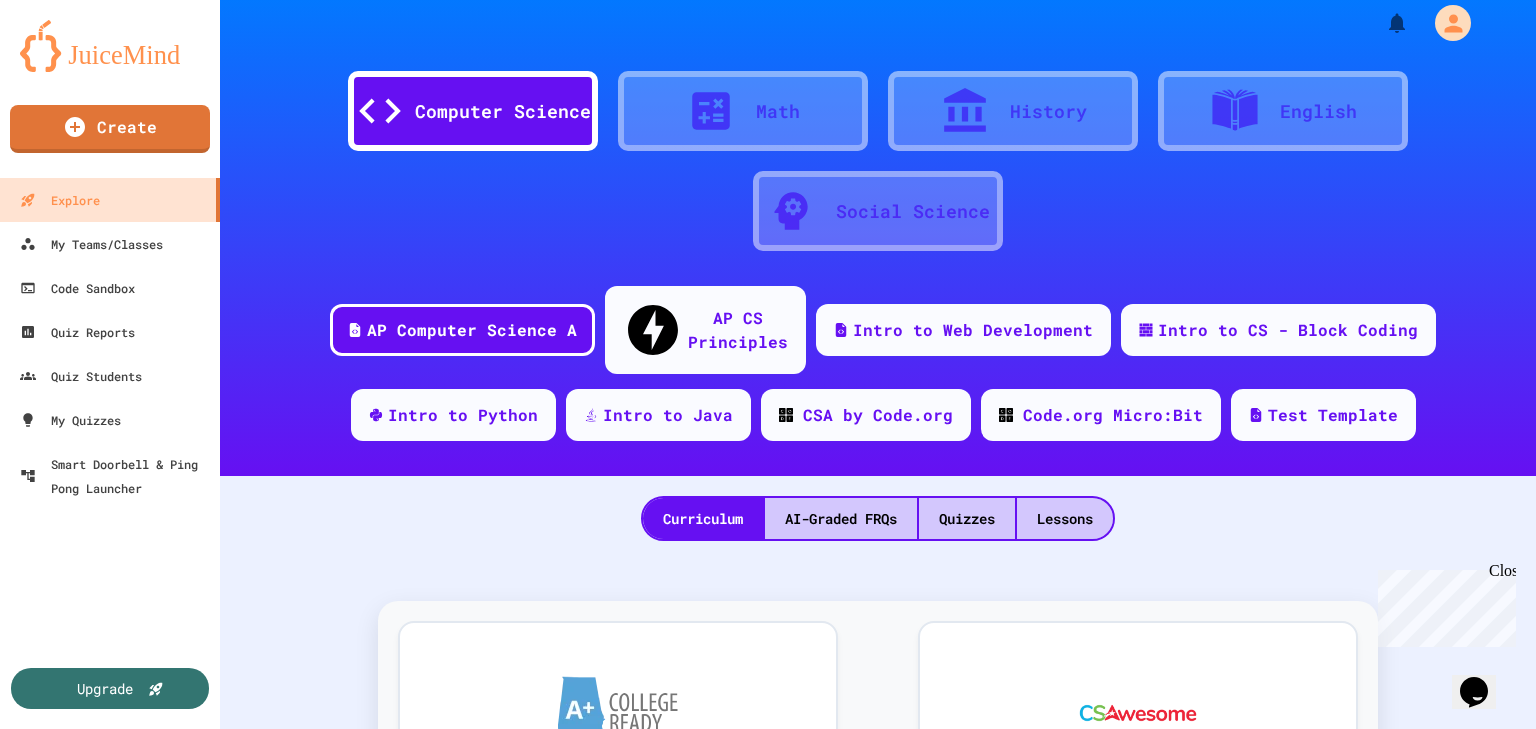 click on "Curriculum AI-Graded FRQs Quizzes Lessons" at bounding box center (878, 508) 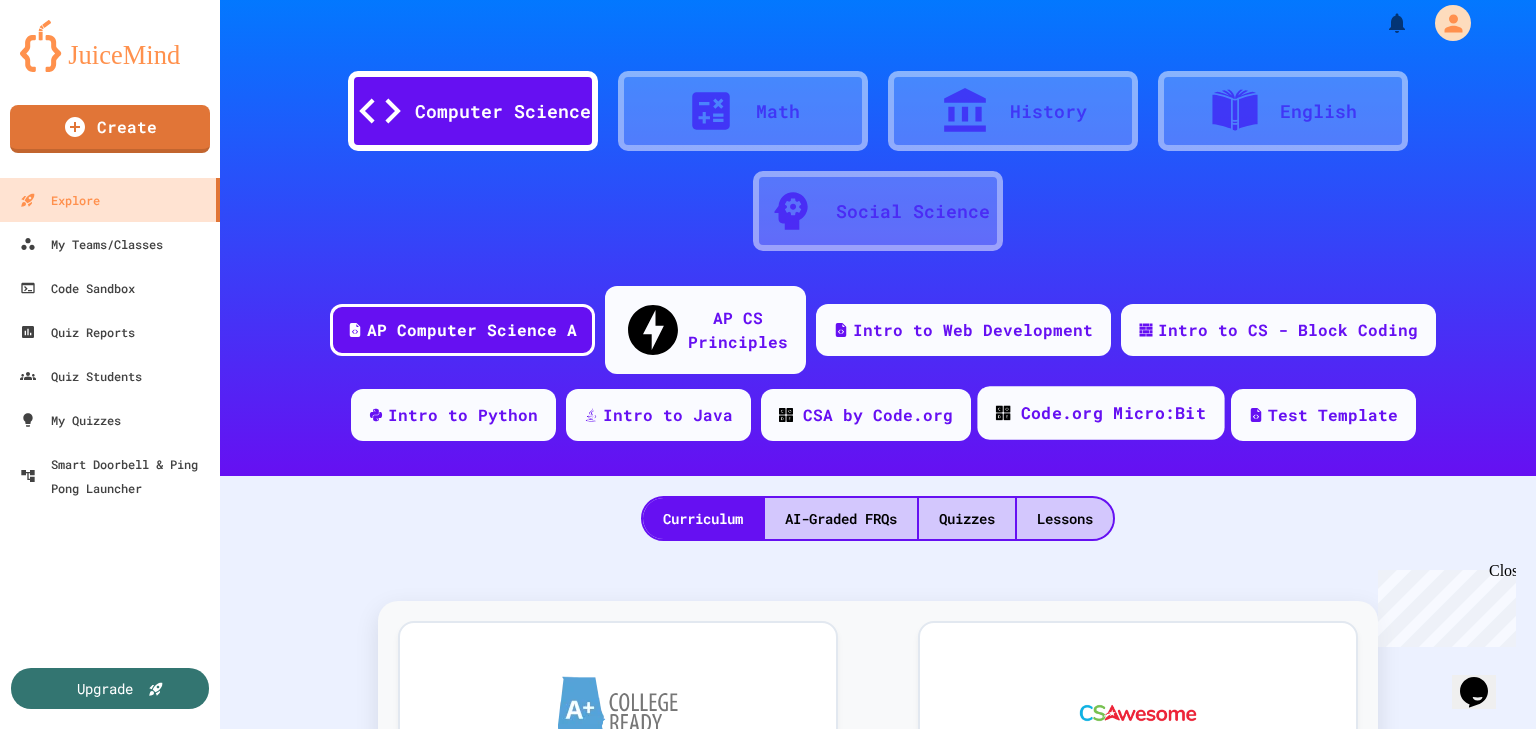 click on "Code.org Micro:Bit" at bounding box center [1112, 413] 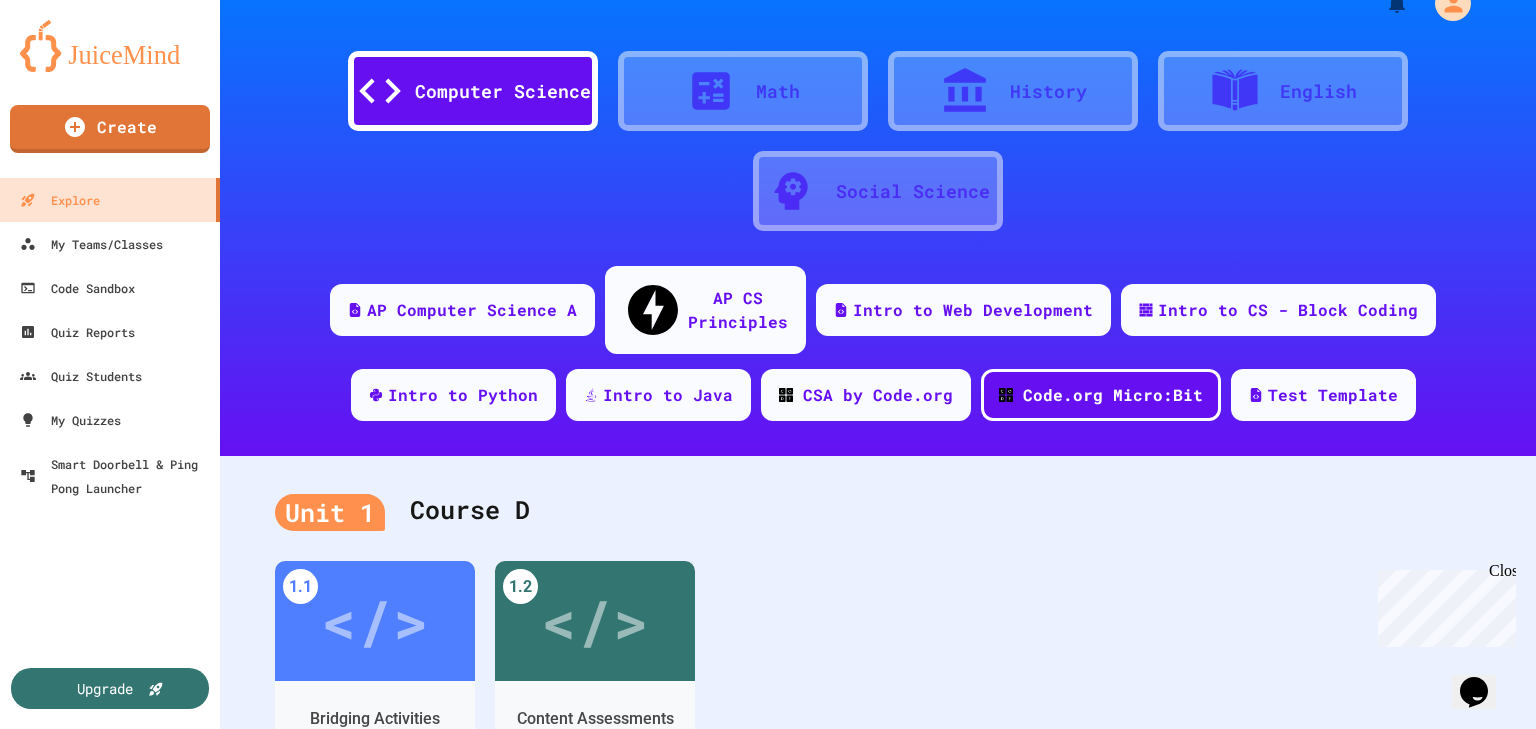 scroll, scrollTop: 0, scrollLeft: 0, axis: both 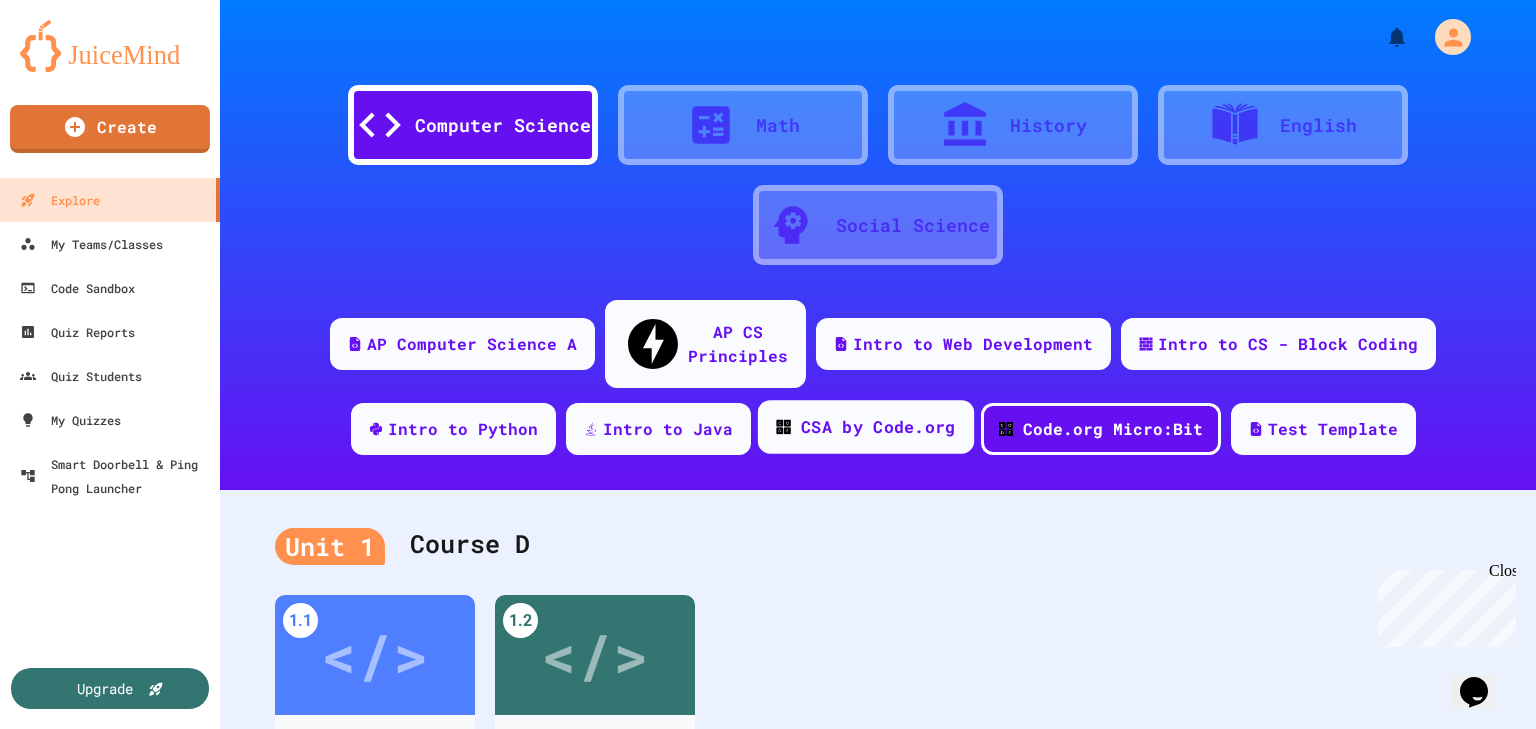 click on "CSA by Code.org" at bounding box center (878, 427) 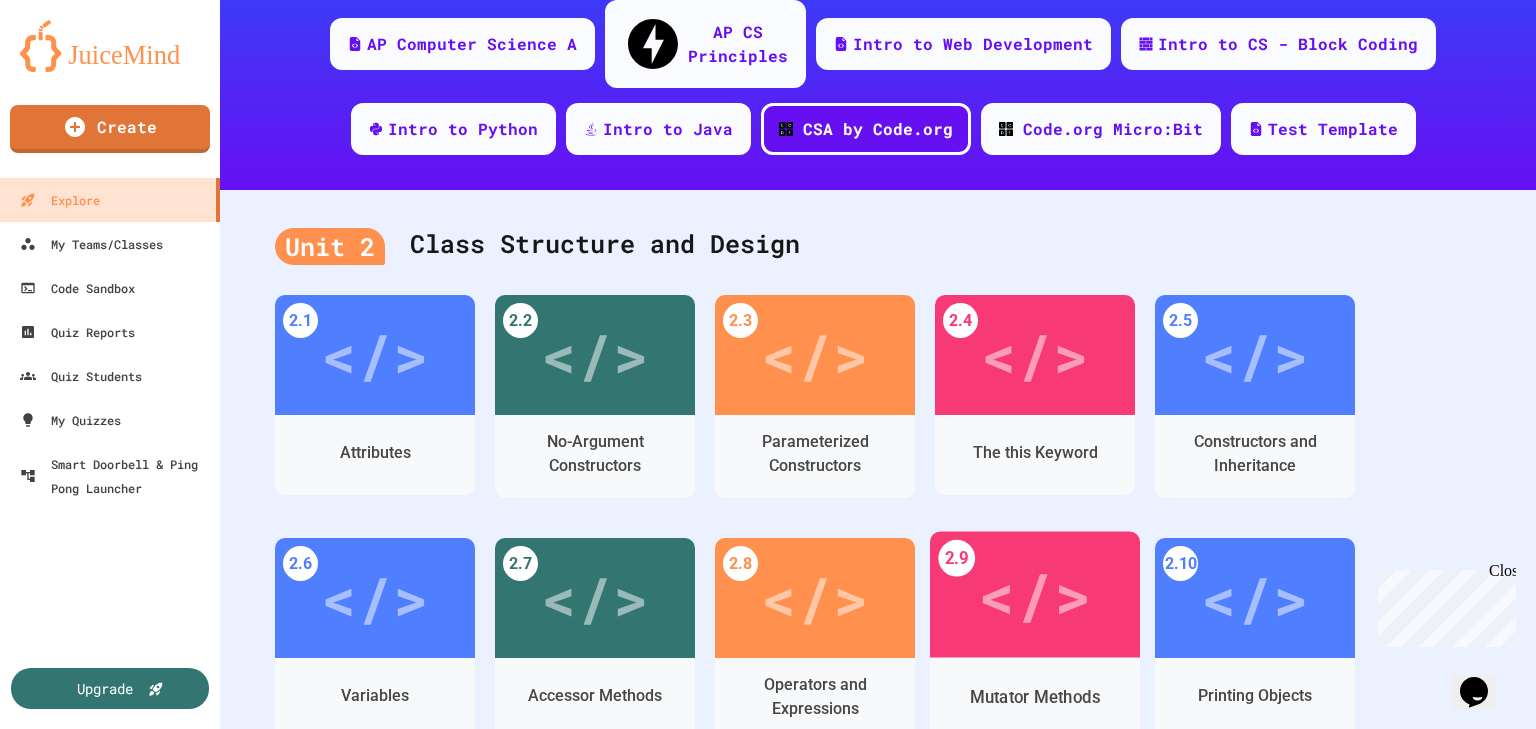 scroll, scrollTop: 0, scrollLeft: 0, axis: both 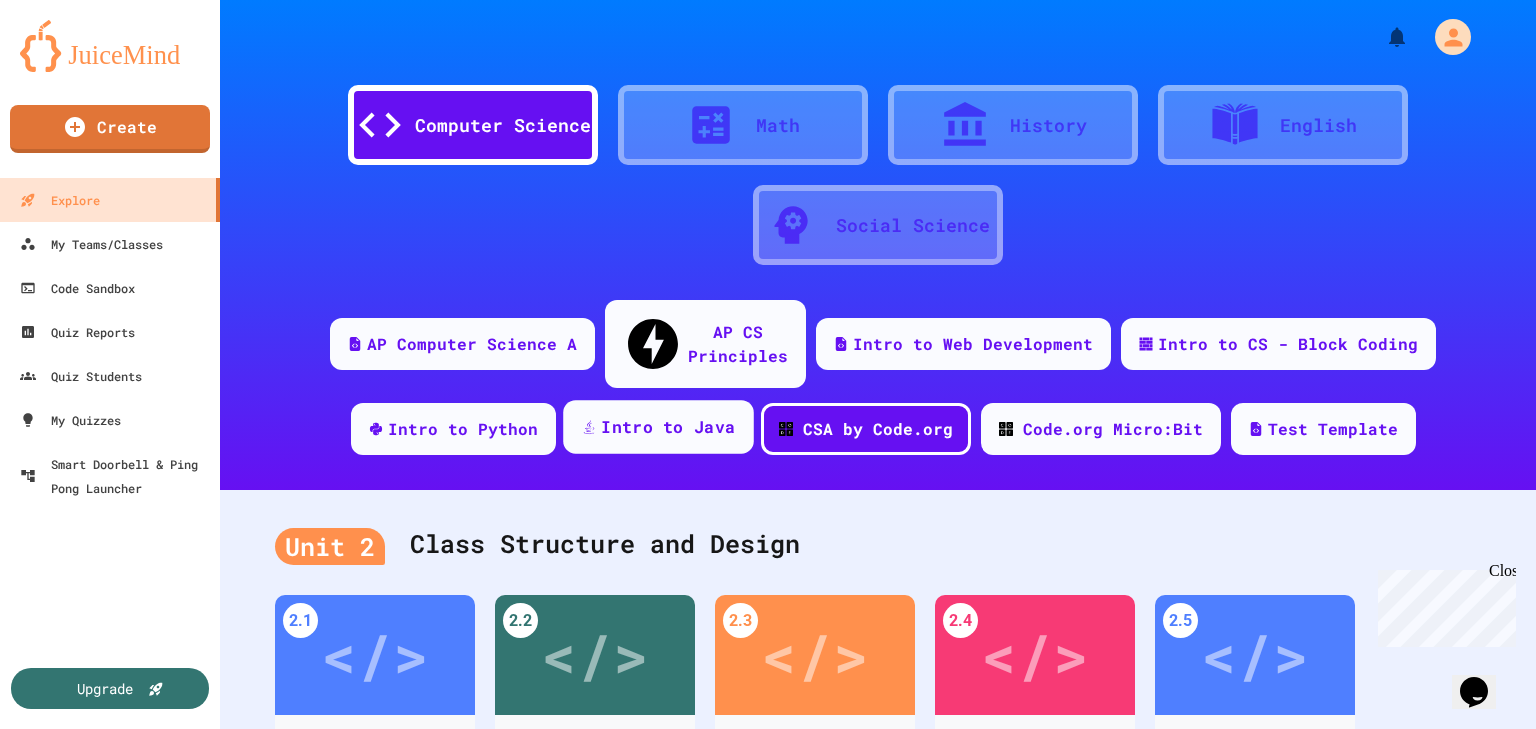 click on "Intro to Java" at bounding box center [668, 427] 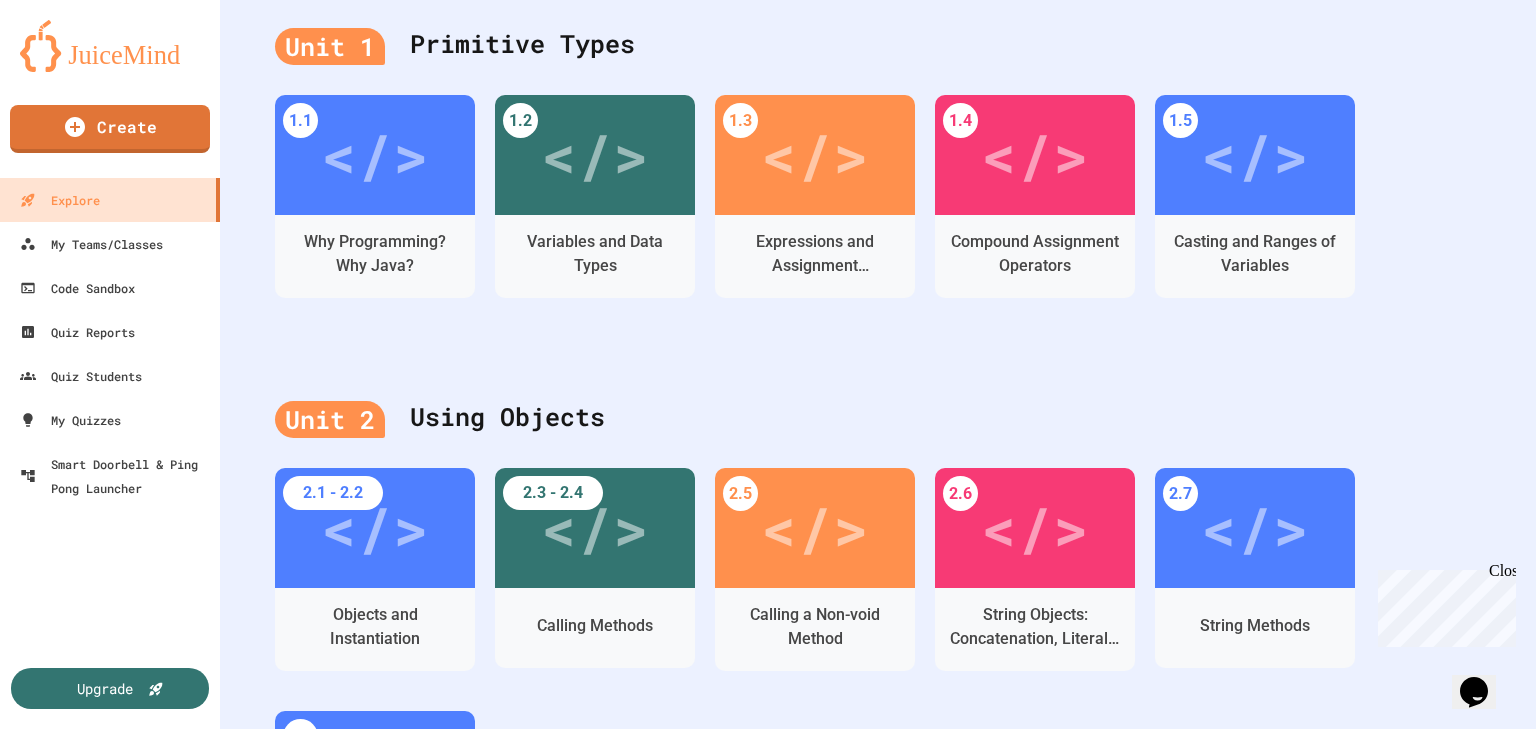 scroll, scrollTop: 0, scrollLeft: 0, axis: both 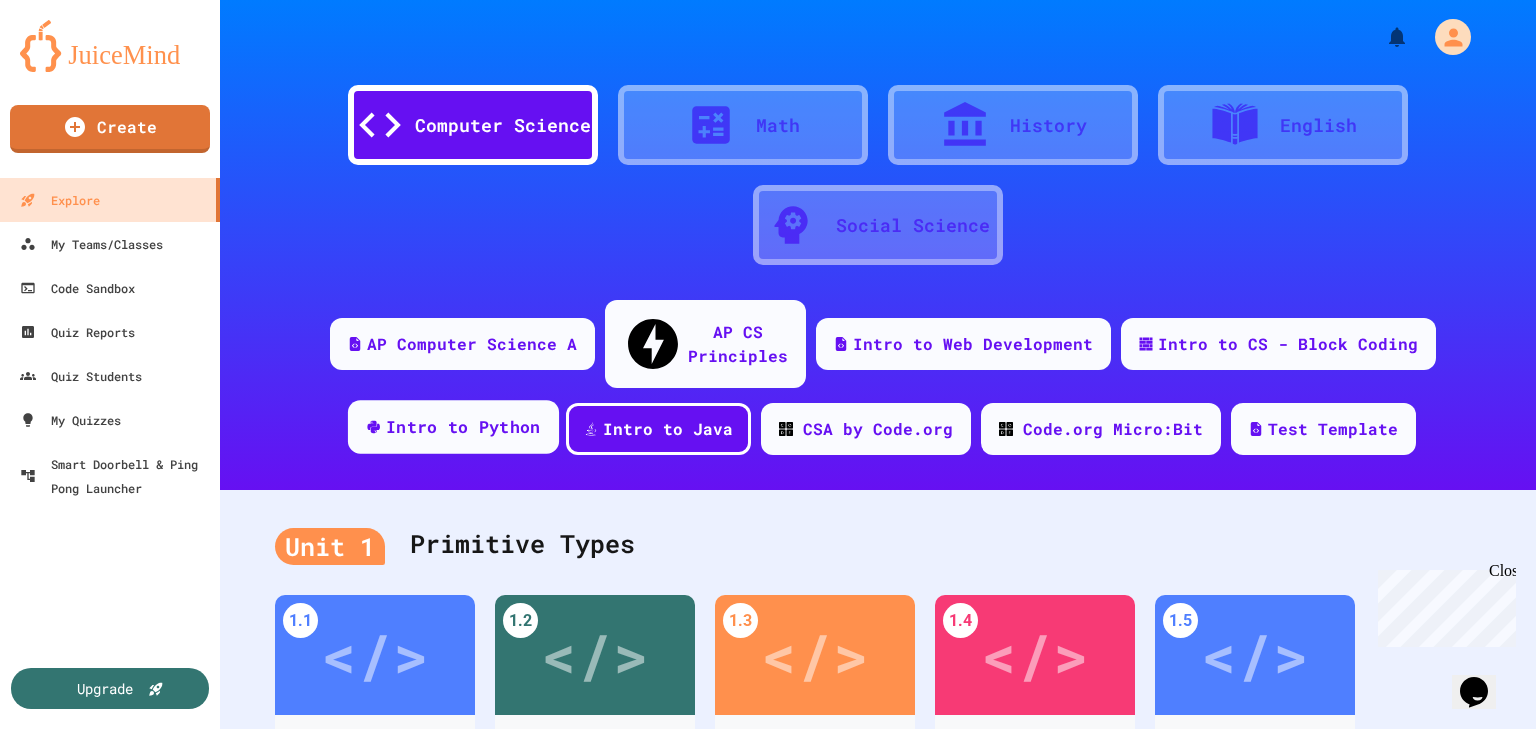 click on "Intro to Python" at bounding box center (463, 427) 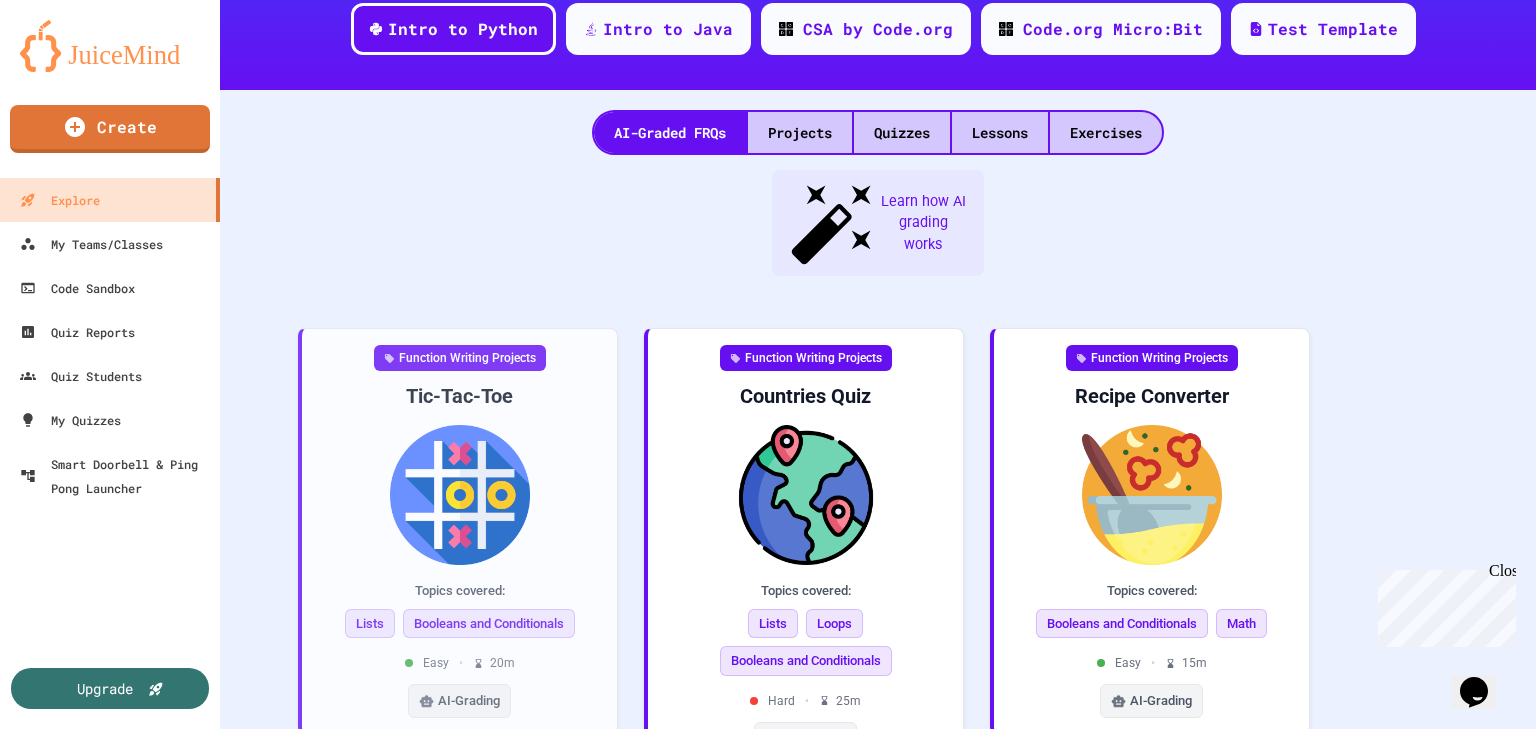 scroll, scrollTop: 0, scrollLeft: 0, axis: both 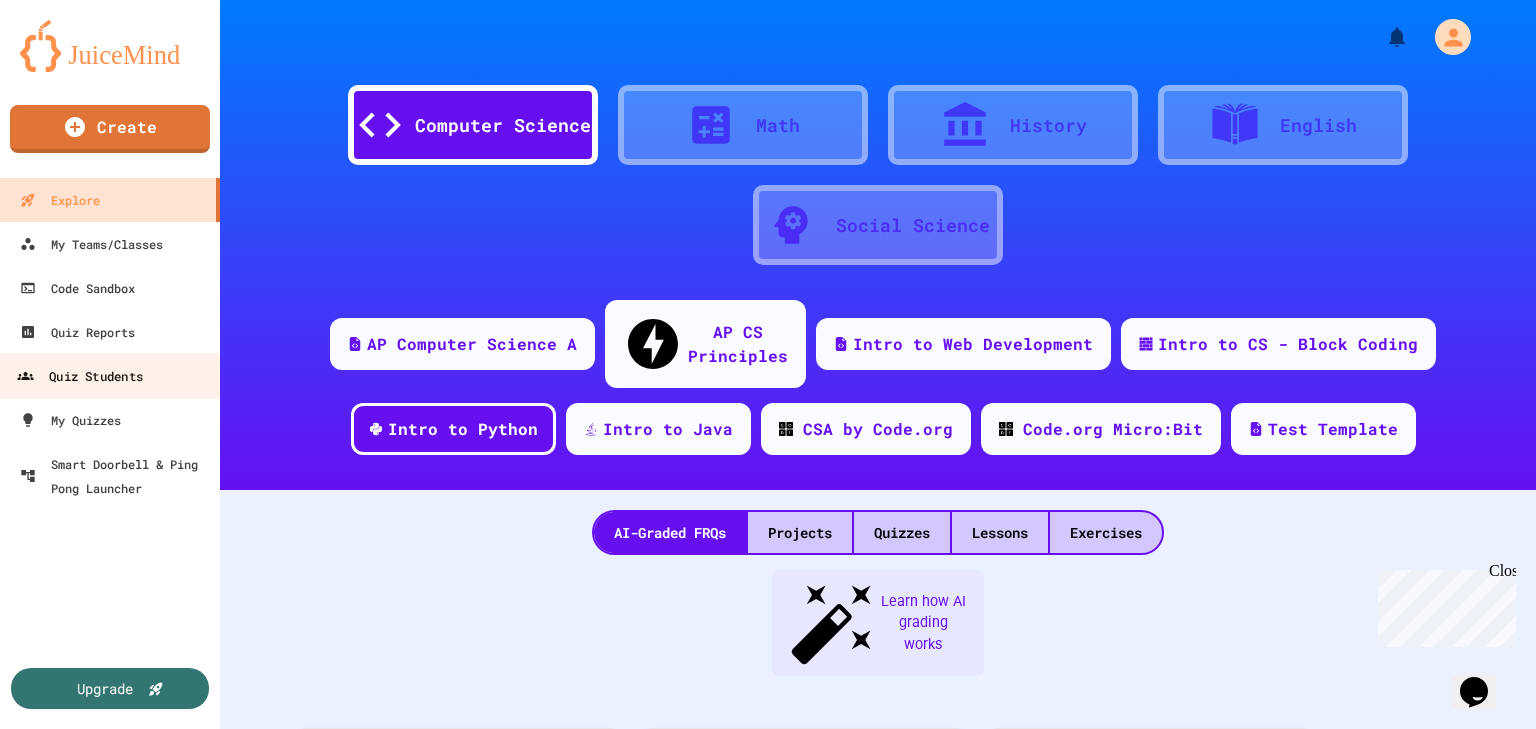 click on "Quiz Students" at bounding box center (110, 375) 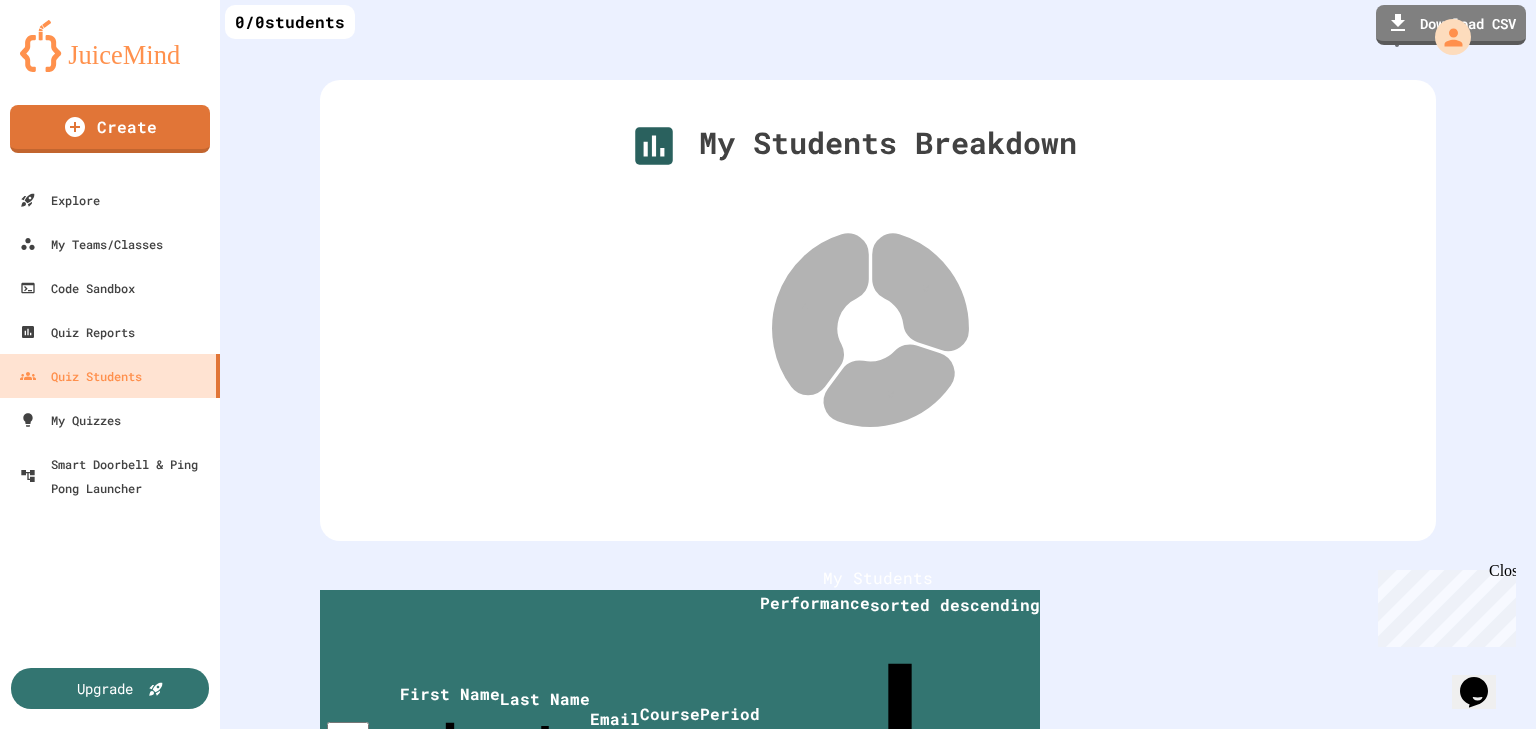 scroll, scrollTop: 220, scrollLeft: 0, axis: vertical 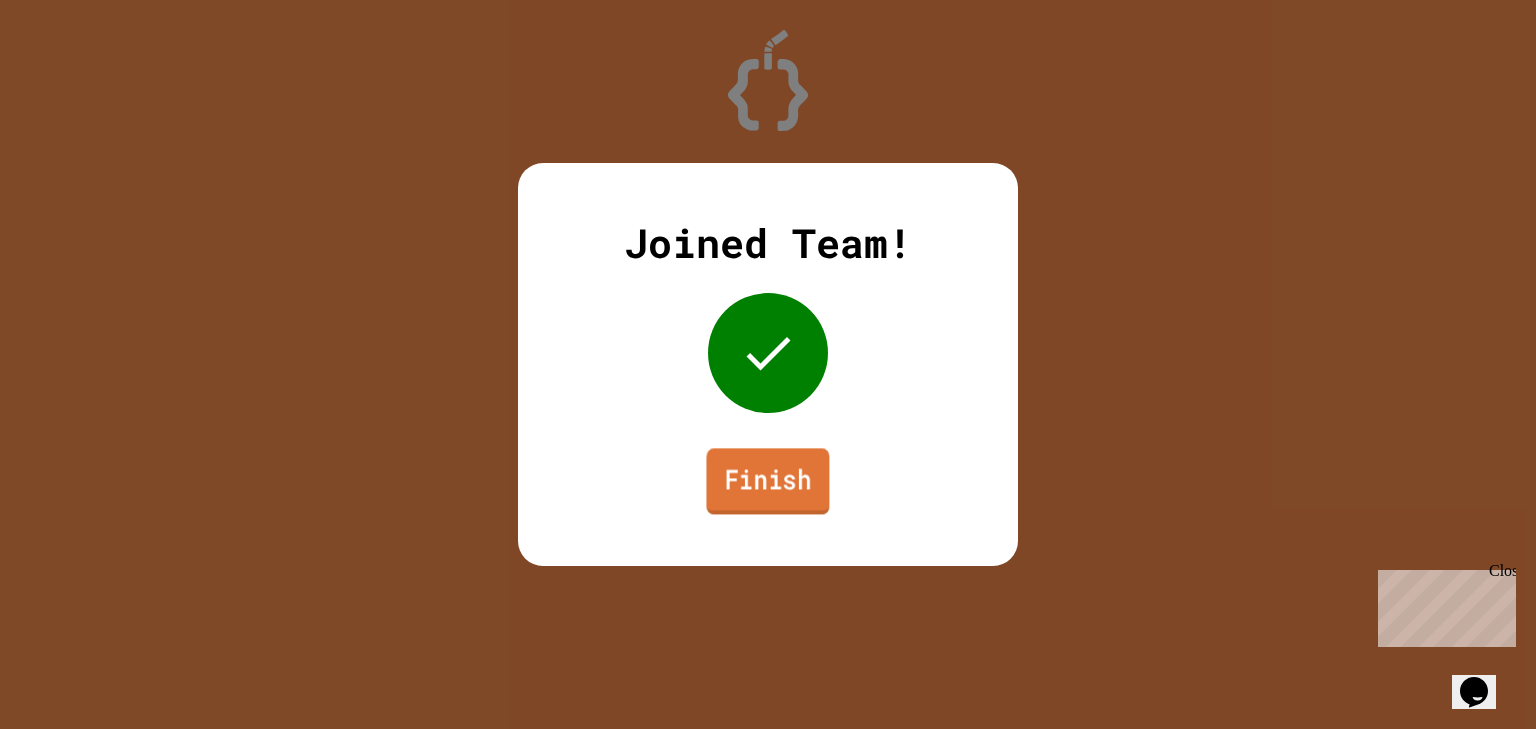 click on "Finish" at bounding box center [767, 481] 